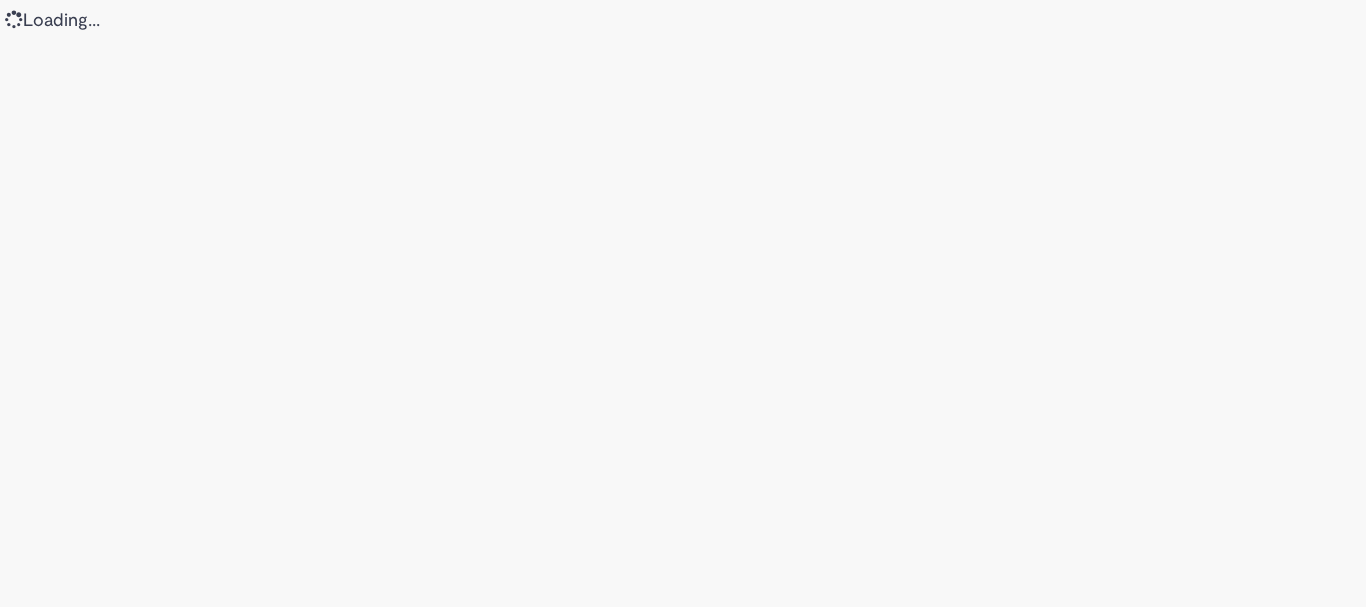 scroll, scrollTop: 0, scrollLeft: 0, axis: both 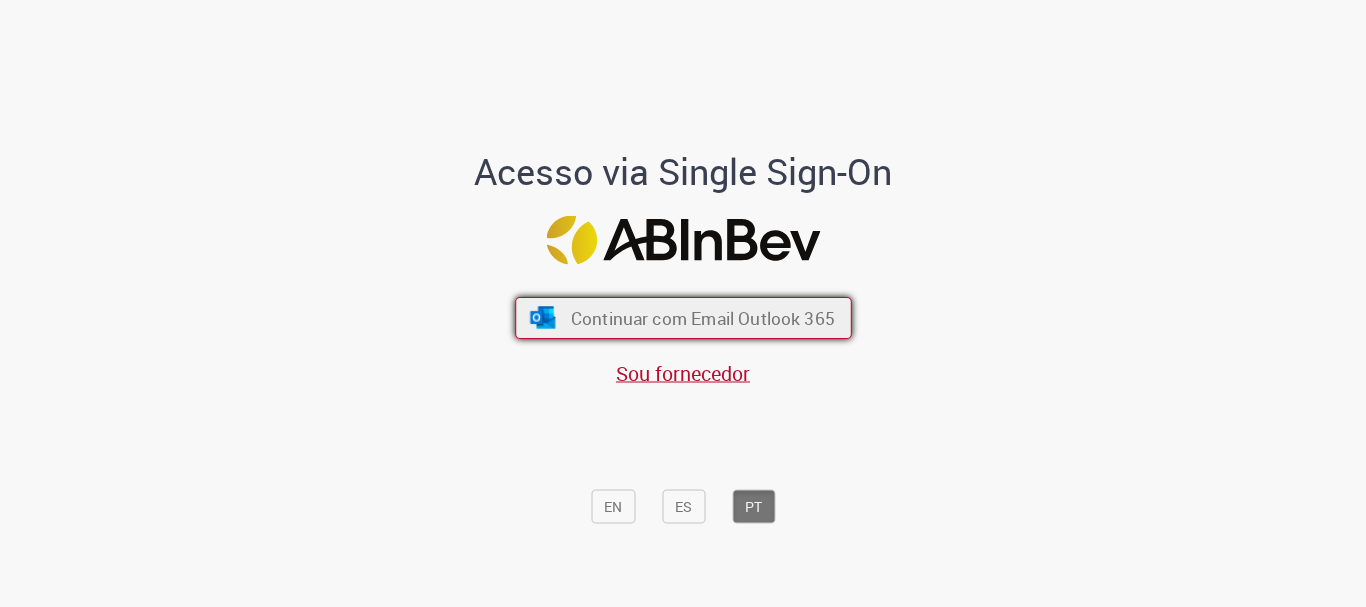 click on "Continuar com Email Outlook 365" at bounding box center (702, 318) 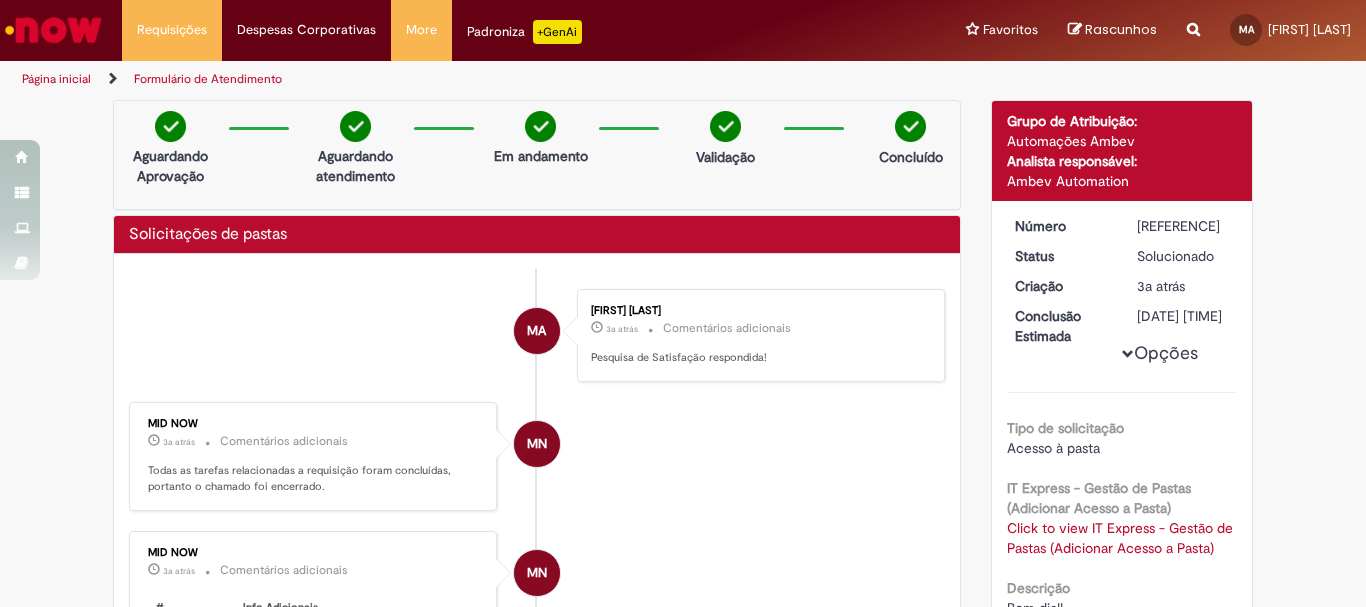 scroll, scrollTop: 0, scrollLeft: 0, axis: both 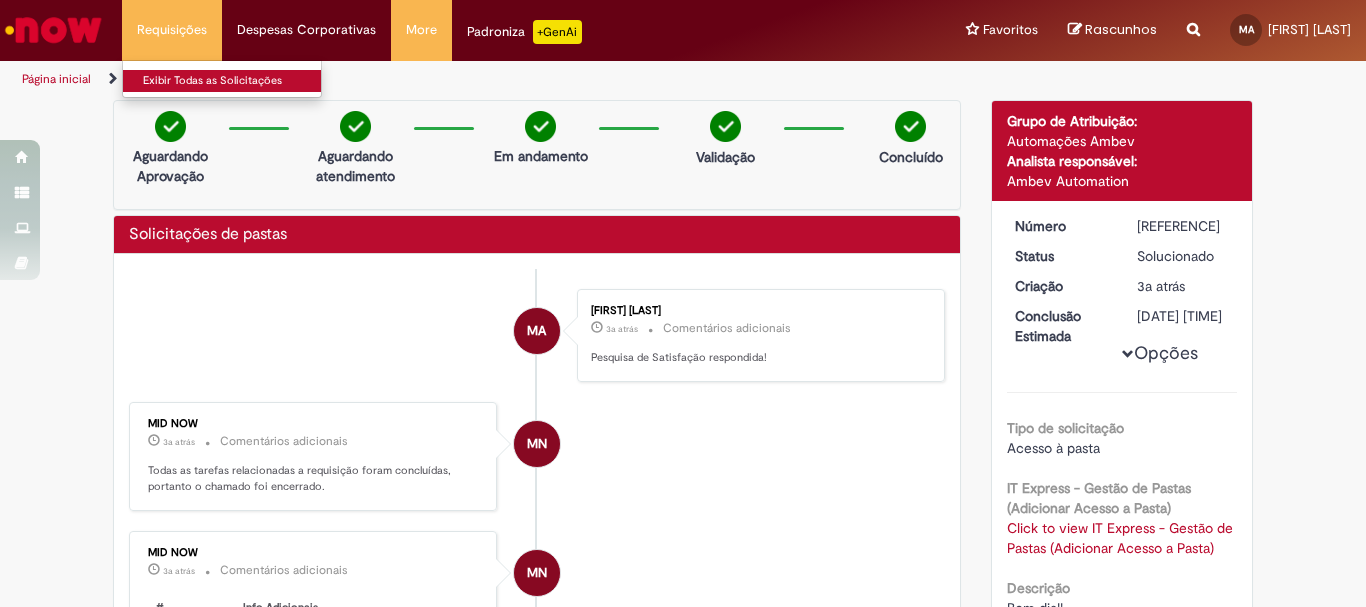 click on "Exibir Todas as Solicitações" at bounding box center [233, 81] 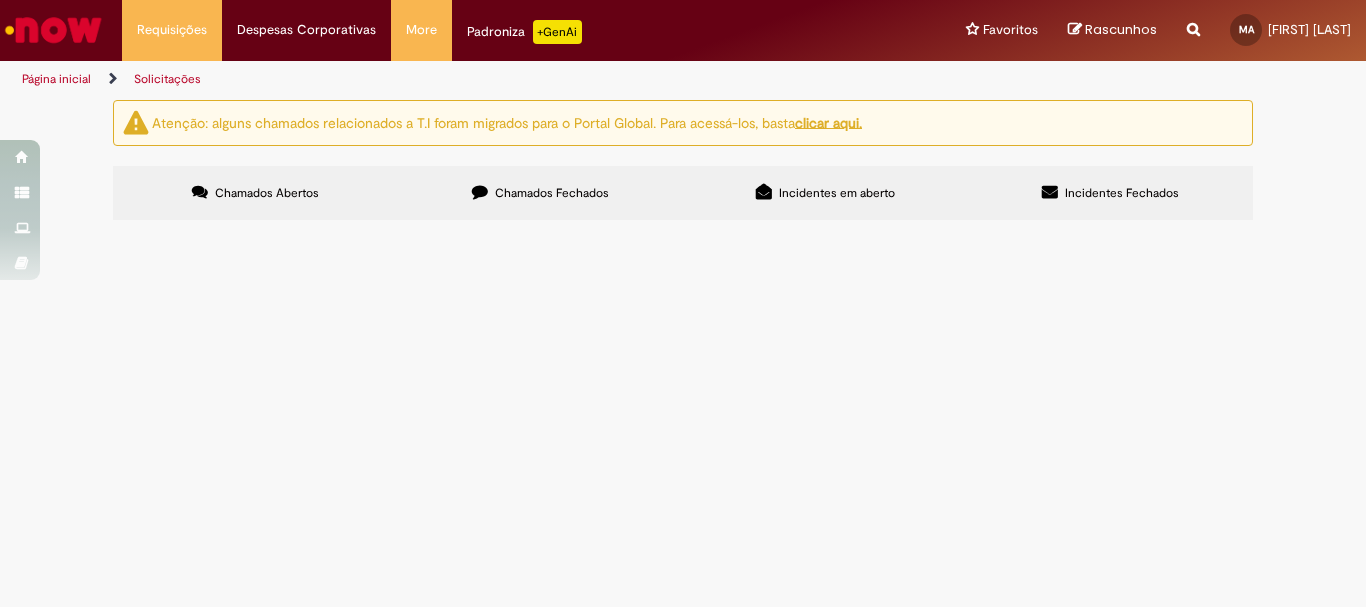 click at bounding box center [53, 30] 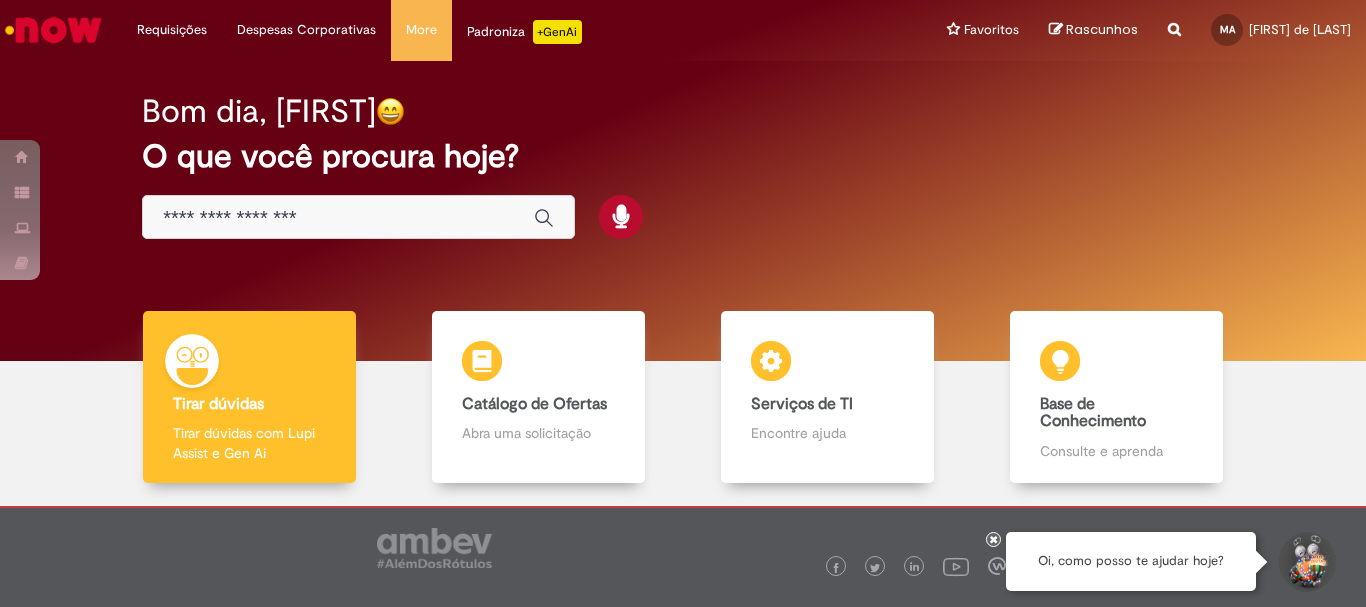 scroll, scrollTop: 0, scrollLeft: 0, axis: both 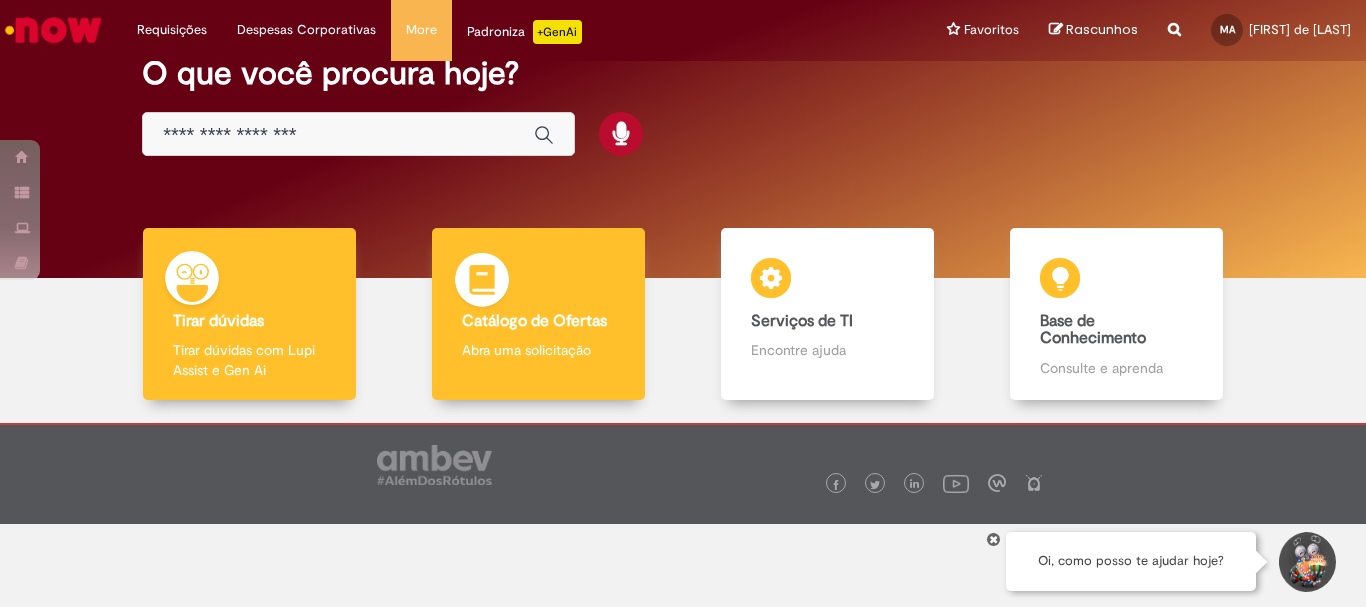 click on "Abra uma solicitação" at bounding box center (538, 350) 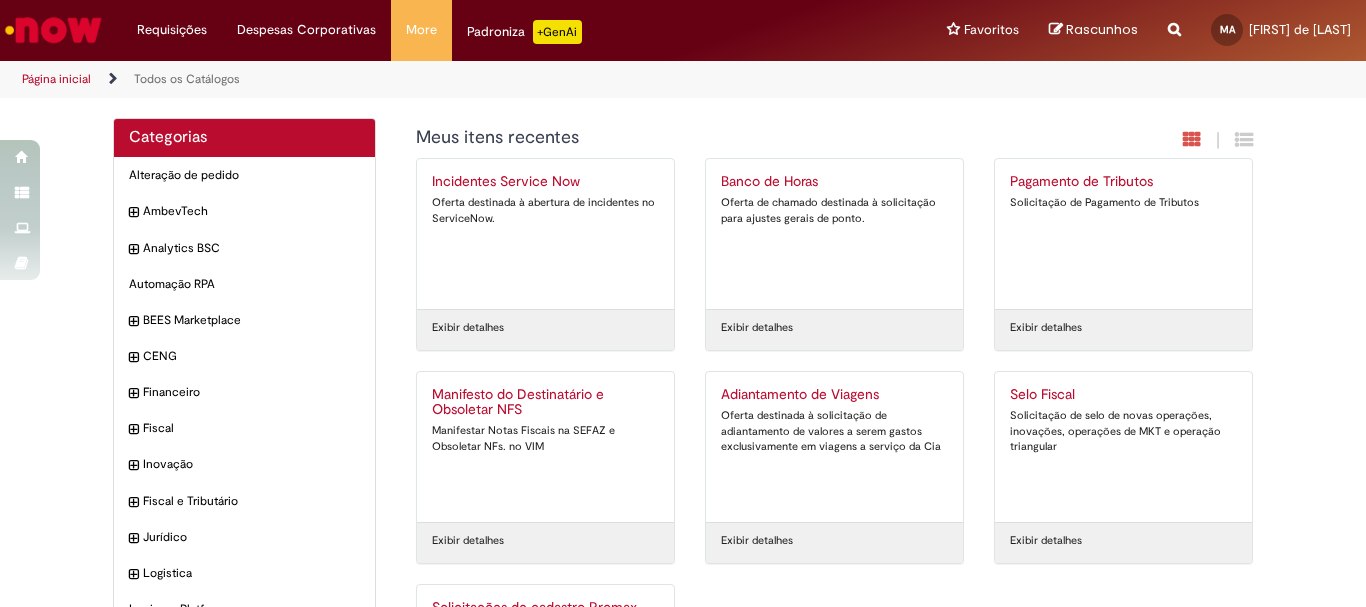 scroll, scrollTop: 167, scrollLeft: 0, axis: vertical 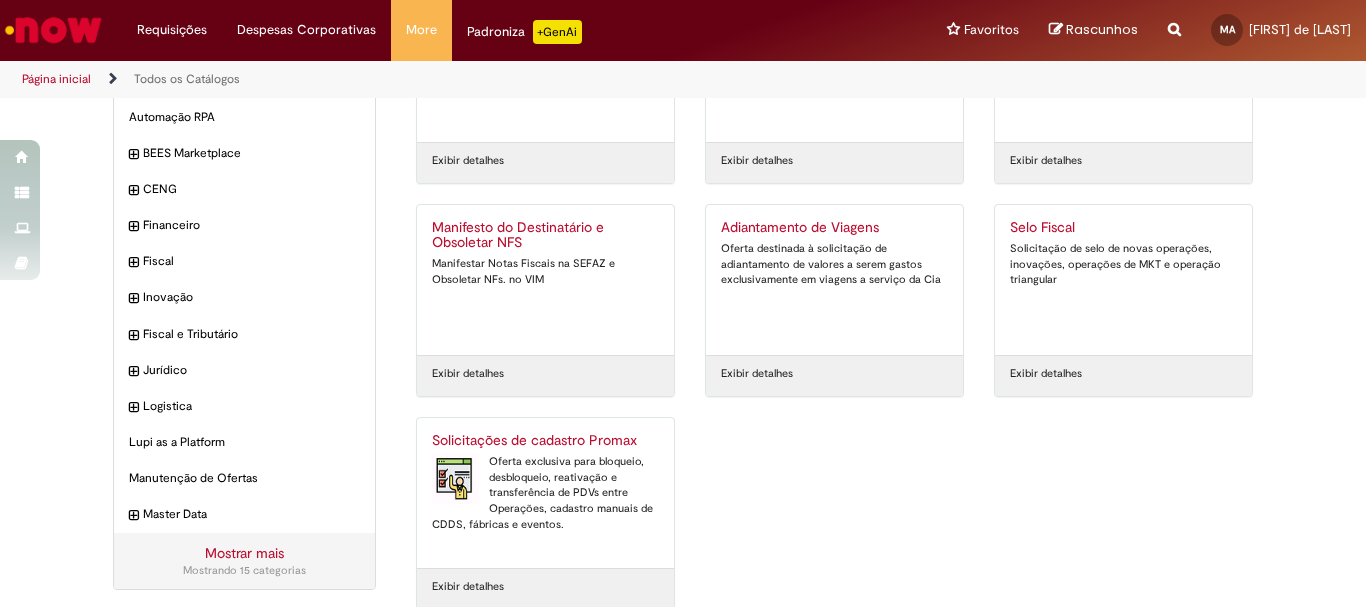 click on "Oferta exclusiva para bloqueio, desbloqueio, reativação e transferência de PDVs entre Operações, cadastro manuais de CDDS, fábricas e eventos." at bounding box center (545, 493) 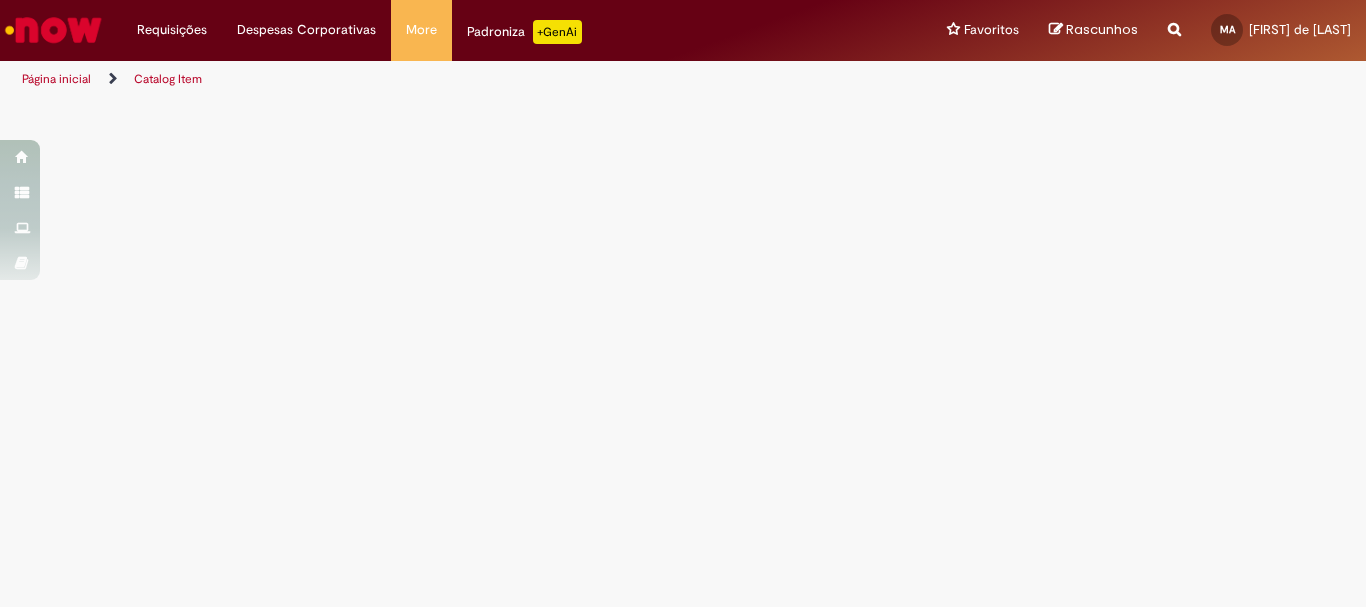 scroll, scrollTop: 0, scrollLeft: 0, axis: both 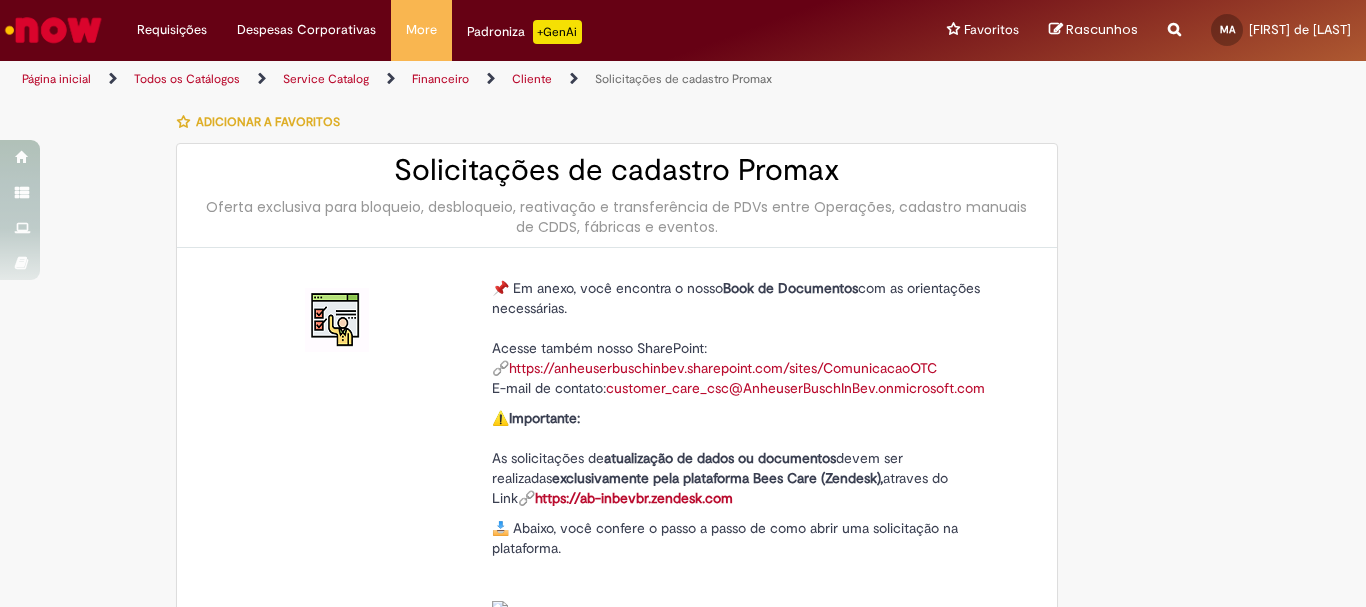 type on "**********" 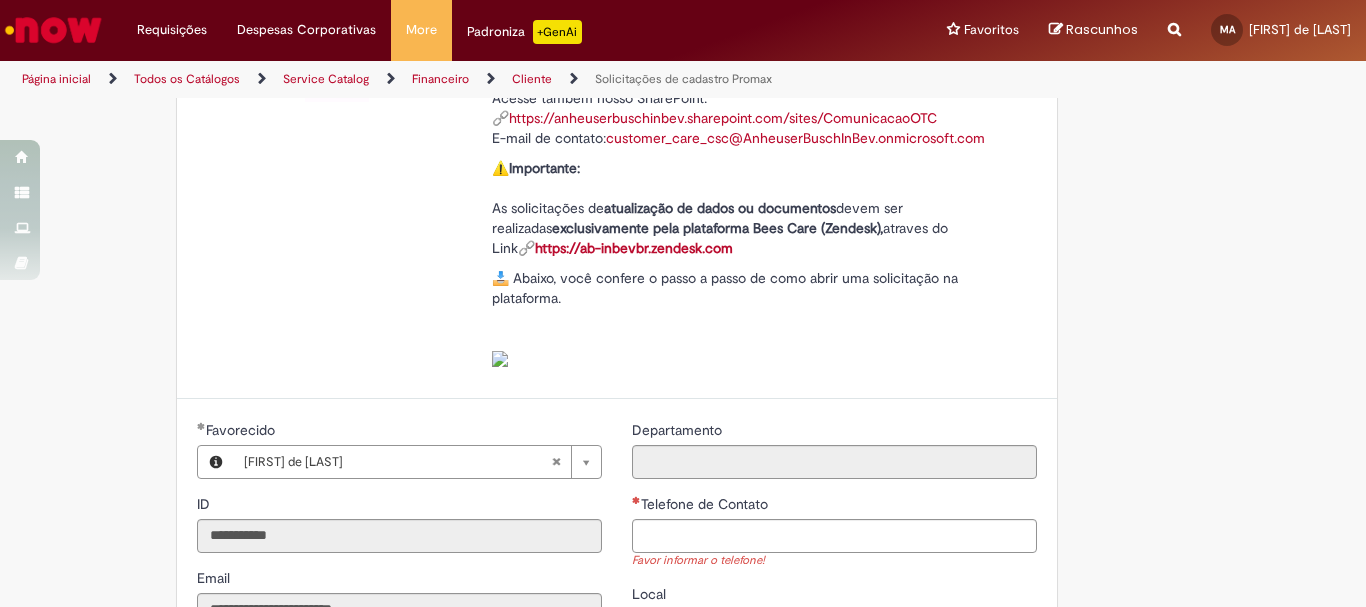 scroll, scrollTop: 417, scrollLeft: 0, axis: vertical 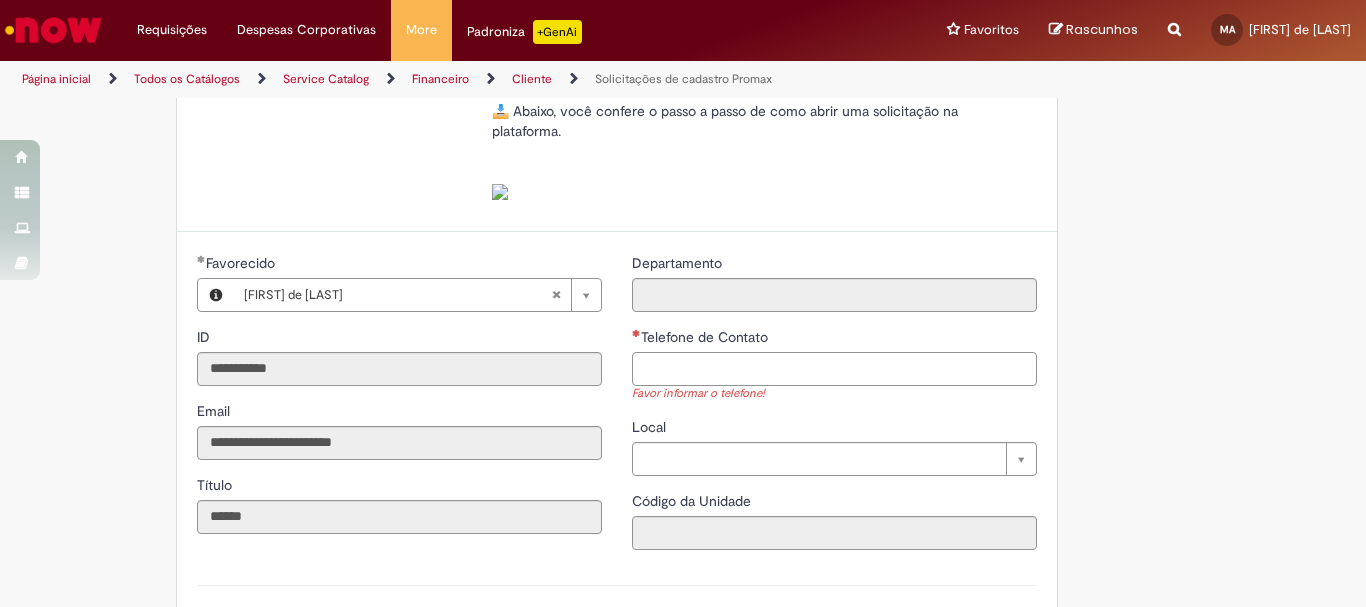 click on "Telefone de Contato" at bounding box center [834, 369] 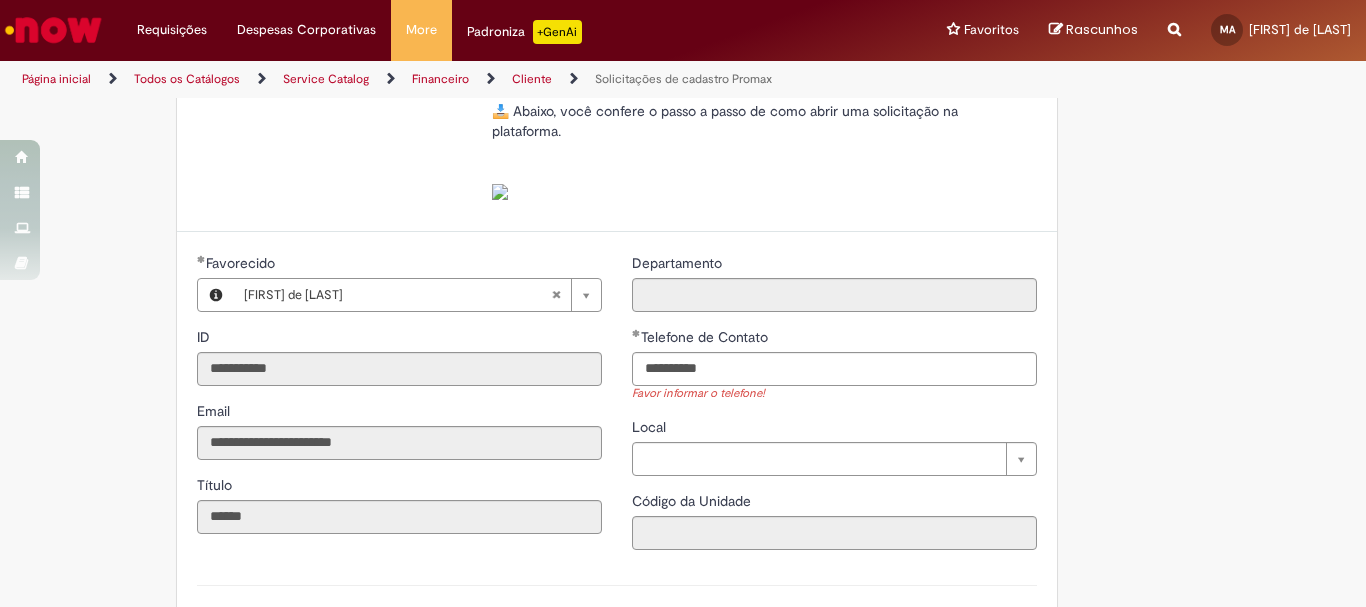 type on "**********" 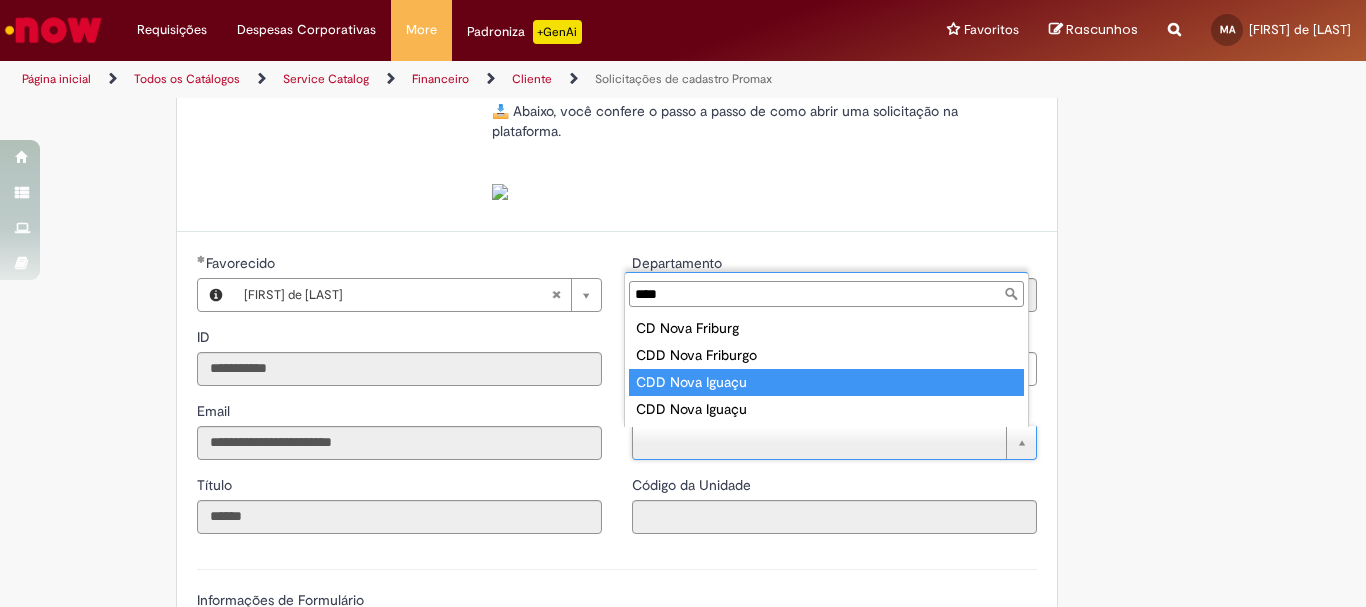 type on "****" 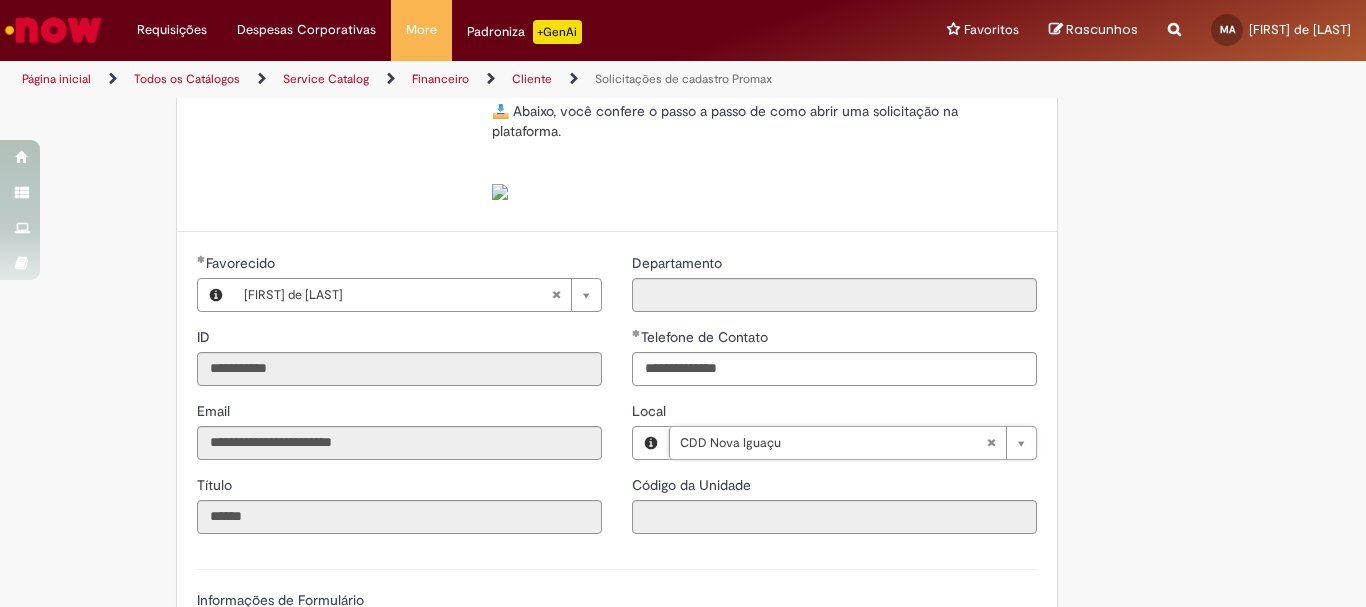 type on "****" 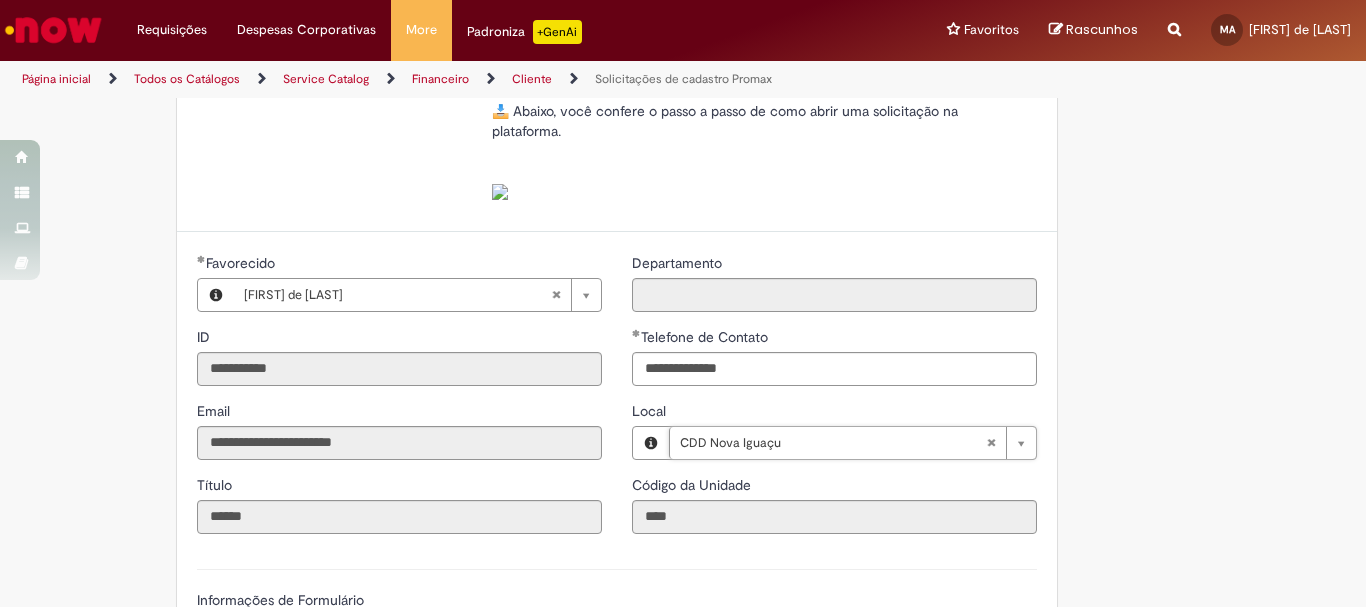 scroll, scrollTop: 667, scrollLeft: 0, axis: vertical 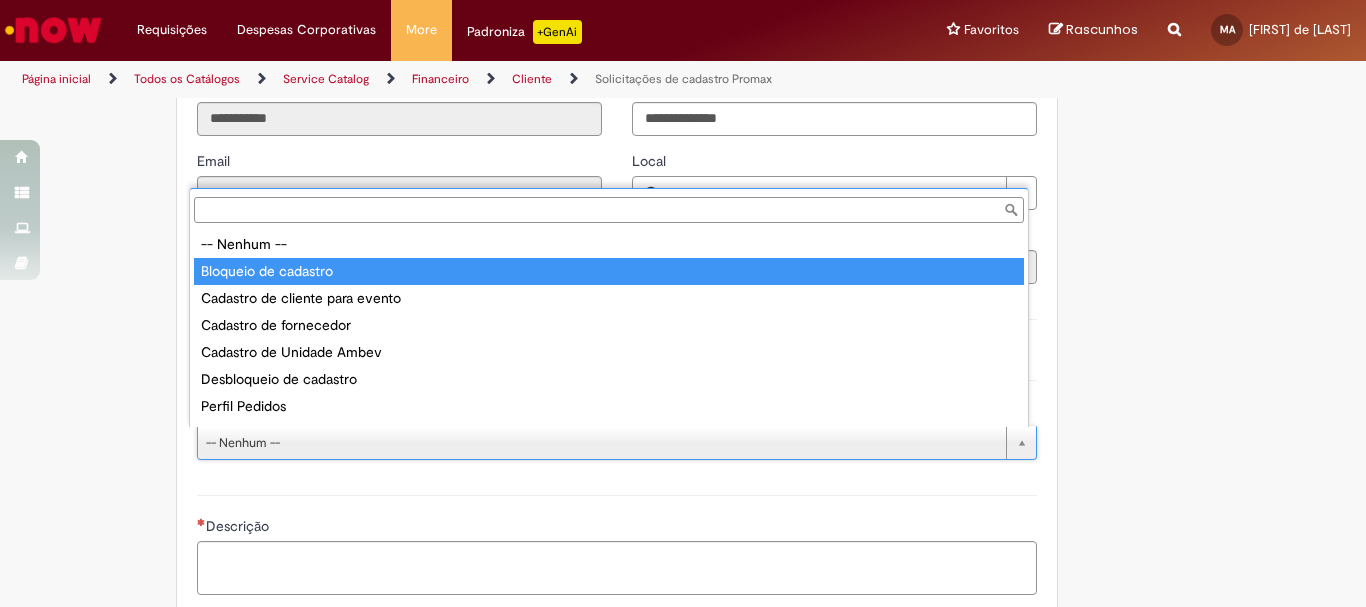 type on "**********" 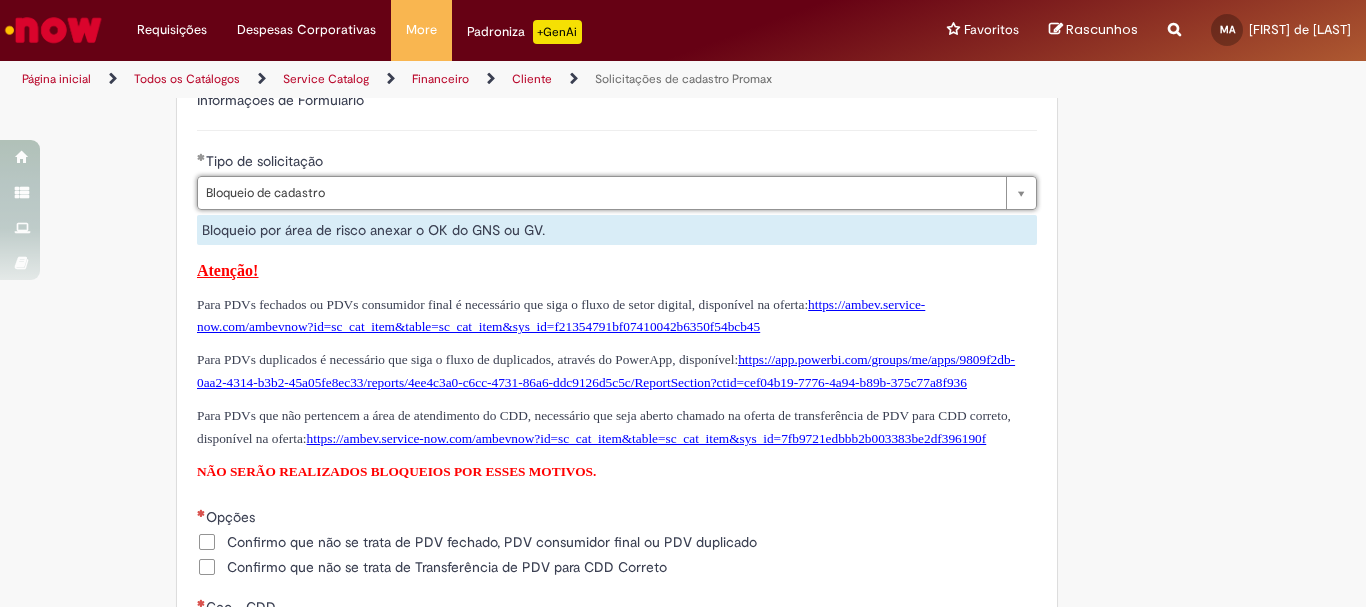scroll, scrollTop: 1167, scrollLeft: 0, axis: vertical 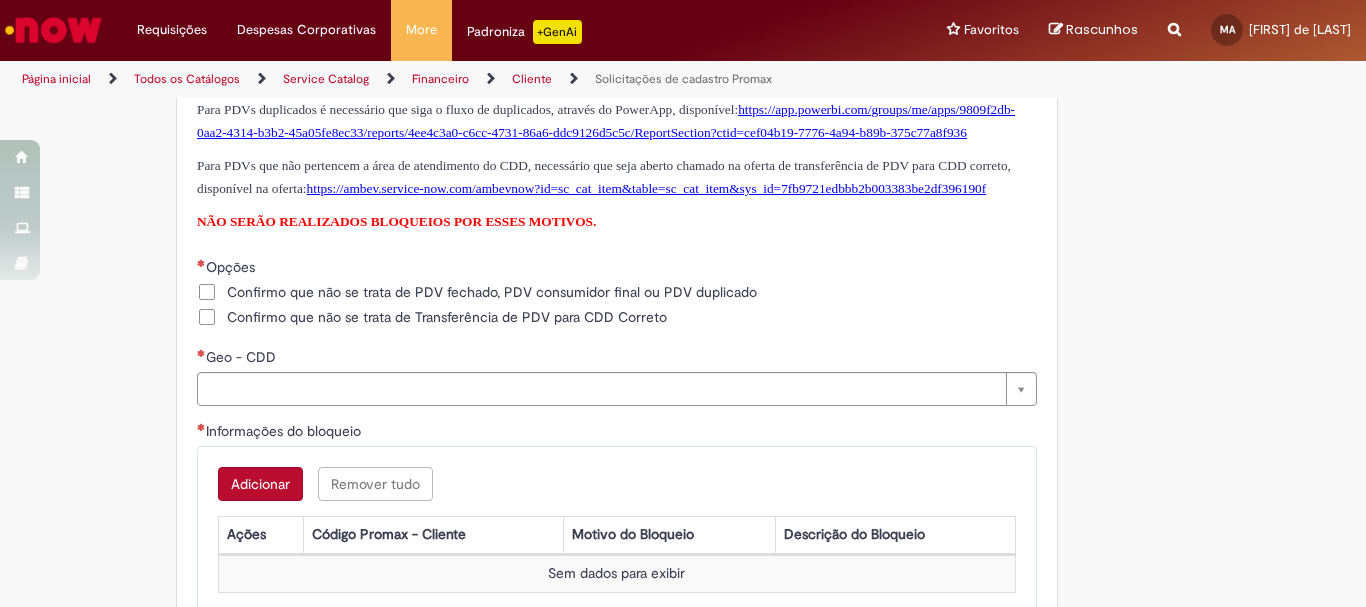click on "Confirmo que não se trata de PDV fechado, PDV consumidor final ou PDV duplicado" at bounding box center [492, 292] 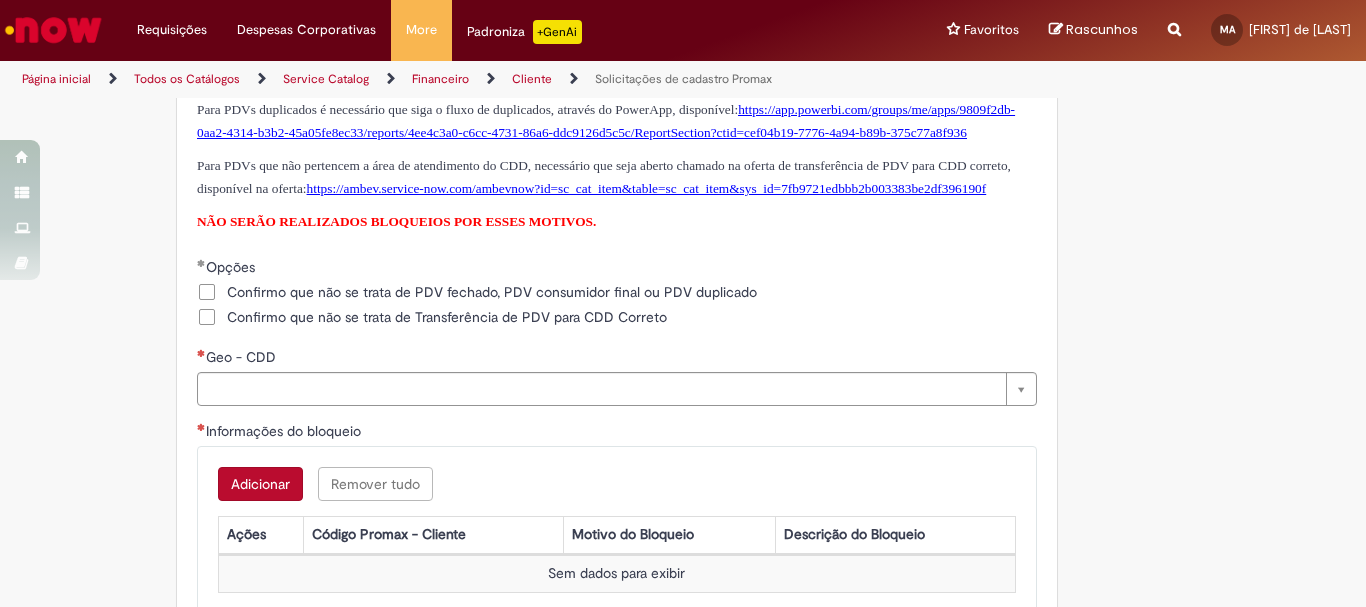 click on "Confirmo que não se trata de Transferência de PDV para CDD Correto" at bounding box center (447, 317) 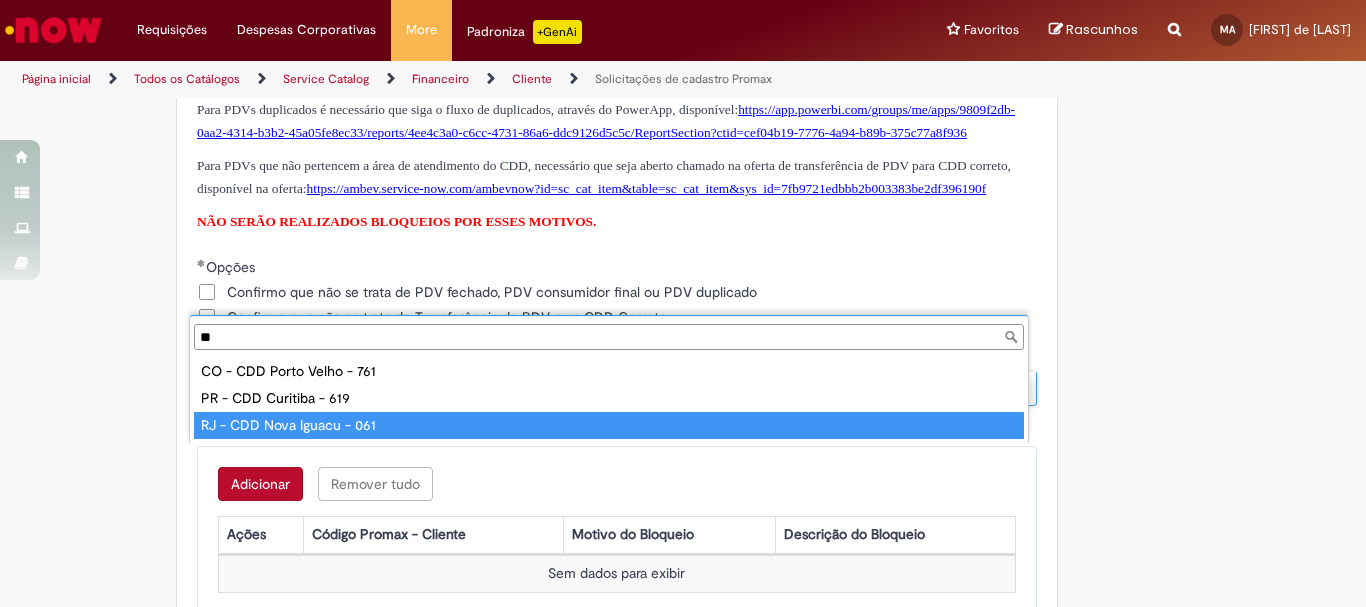 type on "**" 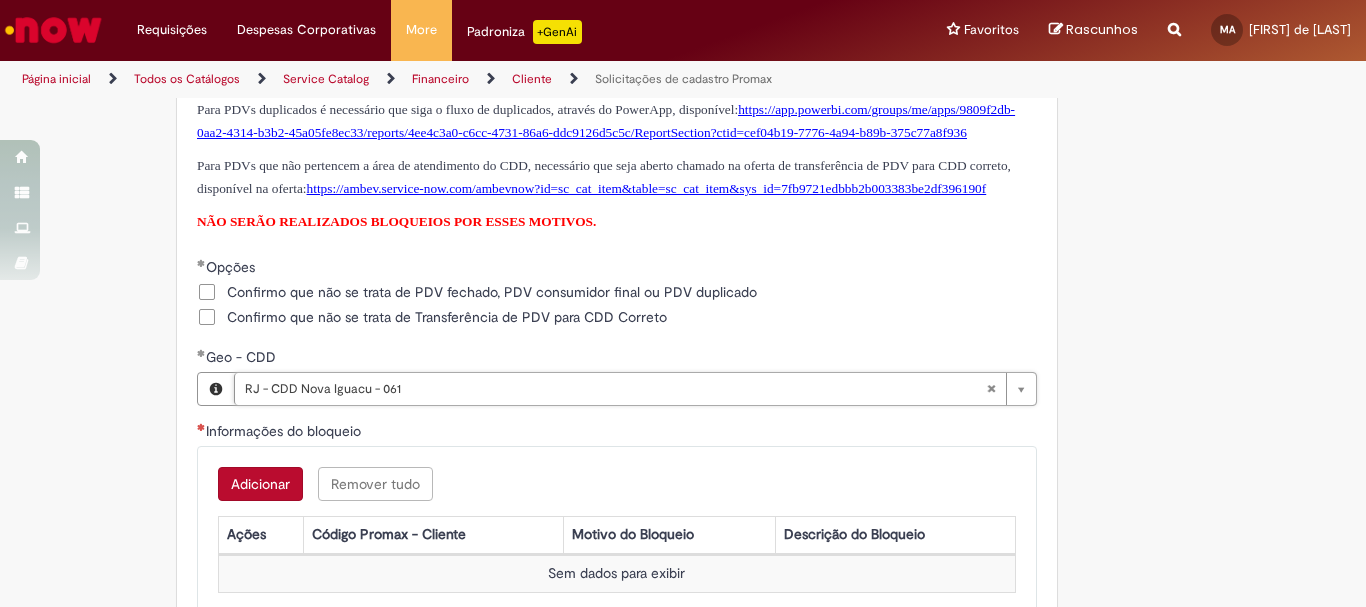 scroll, scrollTop: 1417, scrollLeft: 0, axis: vertical 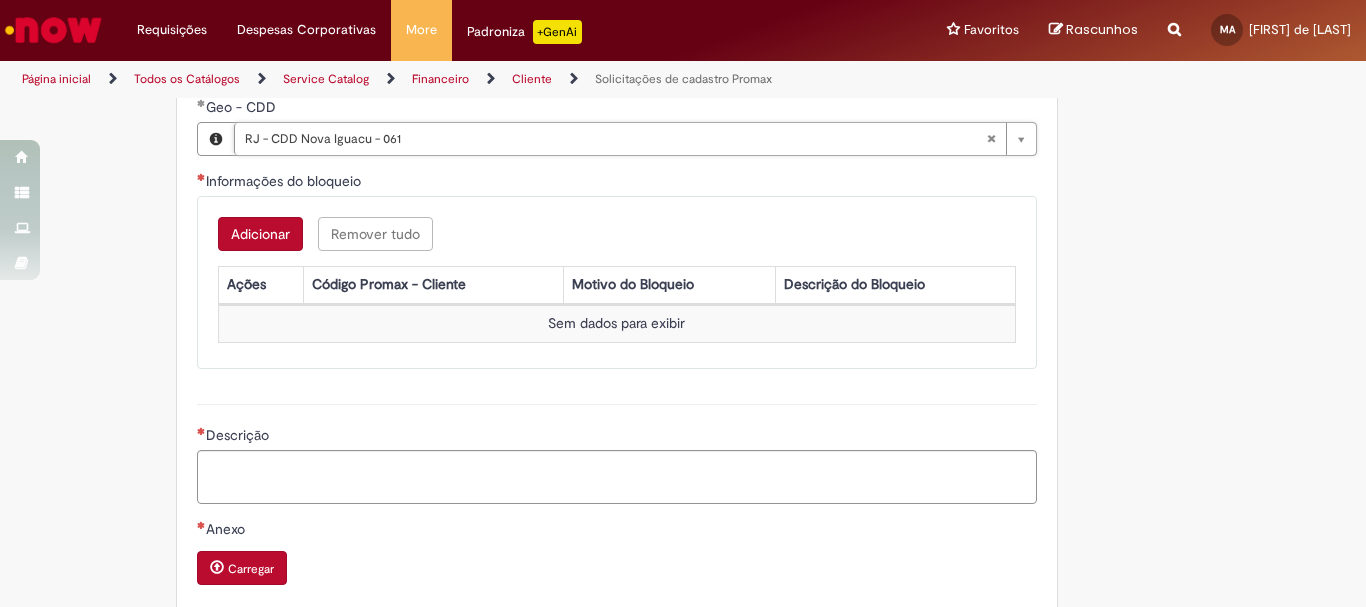 click on "Adicionar" at bounding box center (260, 234) 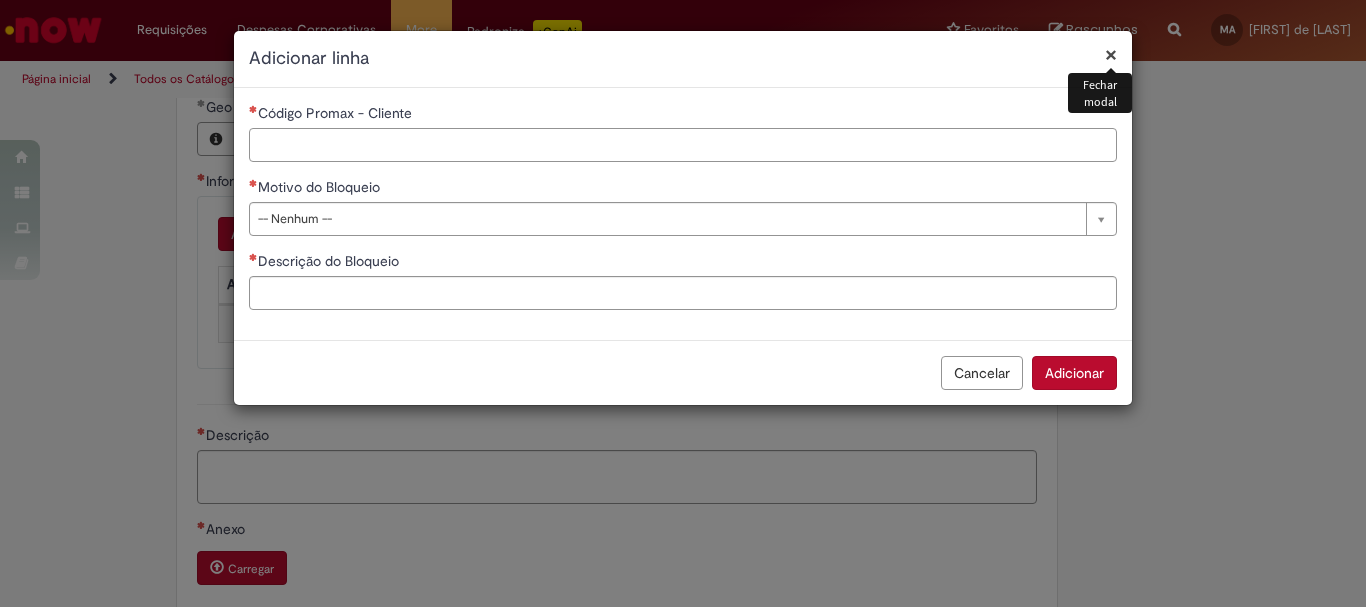 click on "Código Promax - Cliente" at bounding box center [683, 145] 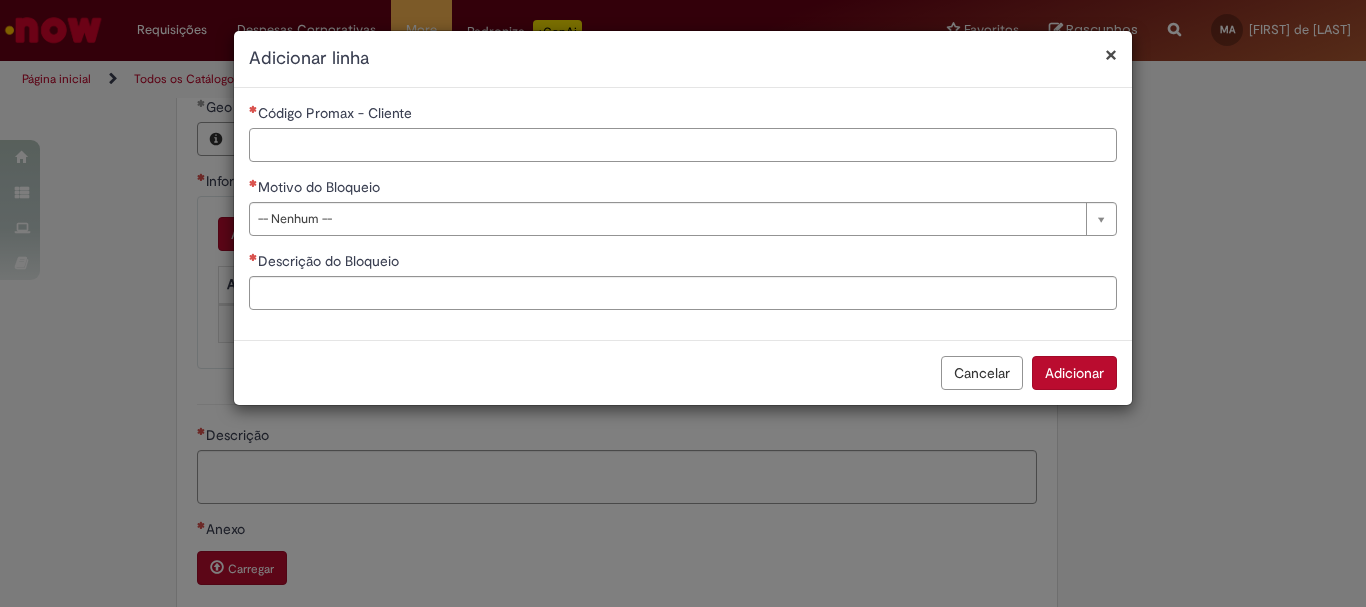 paste on "*****" 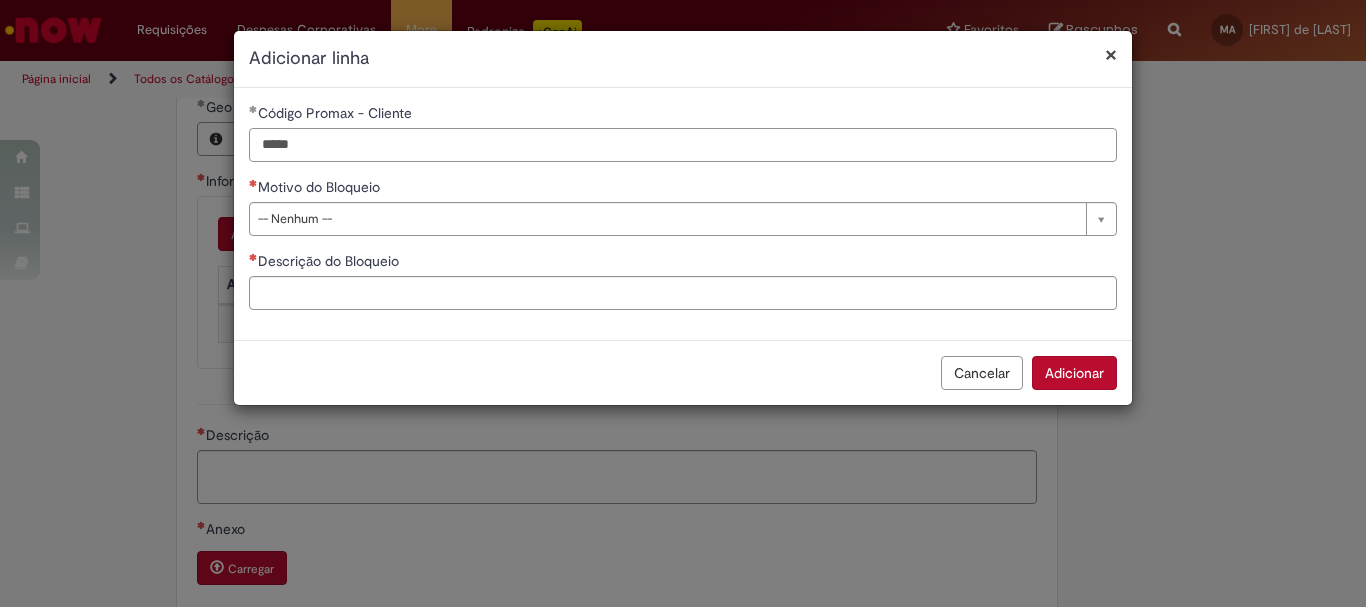 type on "*****" 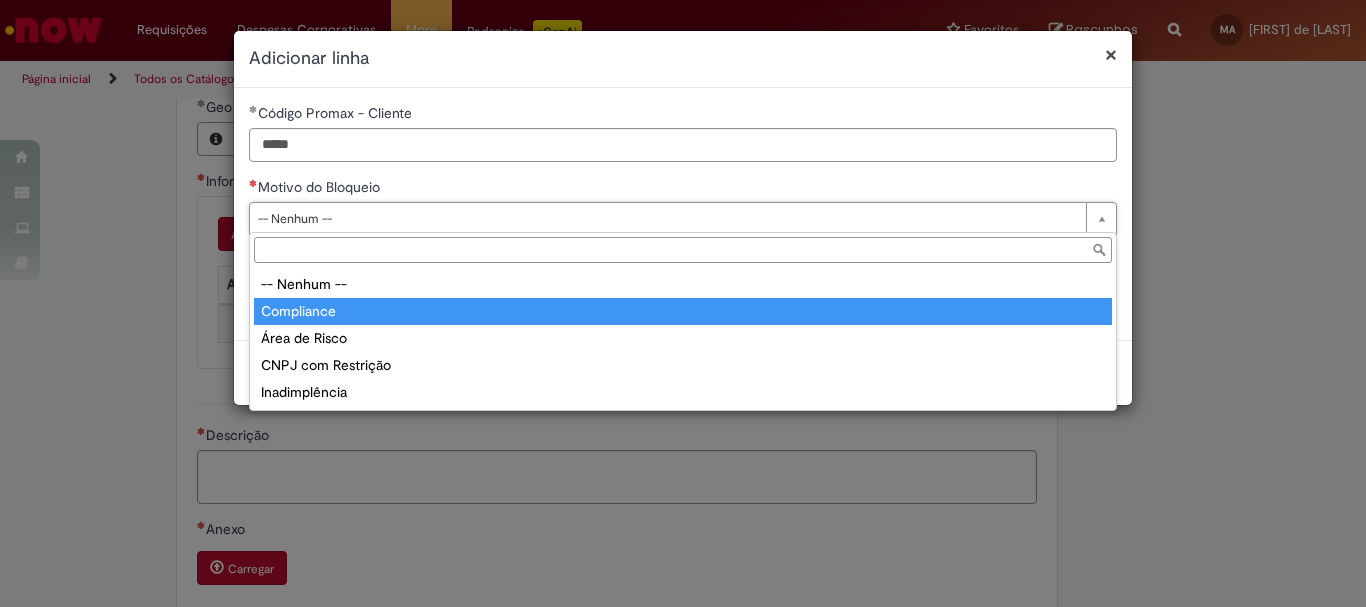 type on "**********" 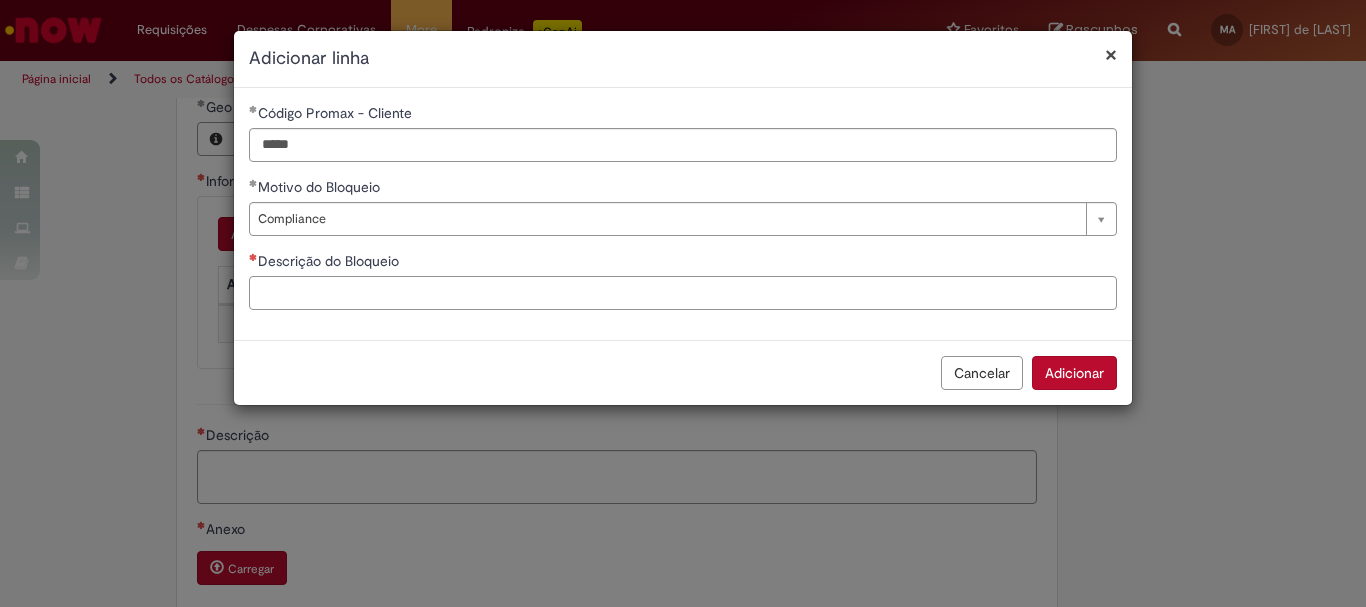 click on "Descrição do Bloqueio" at bounding box center (683, 293) 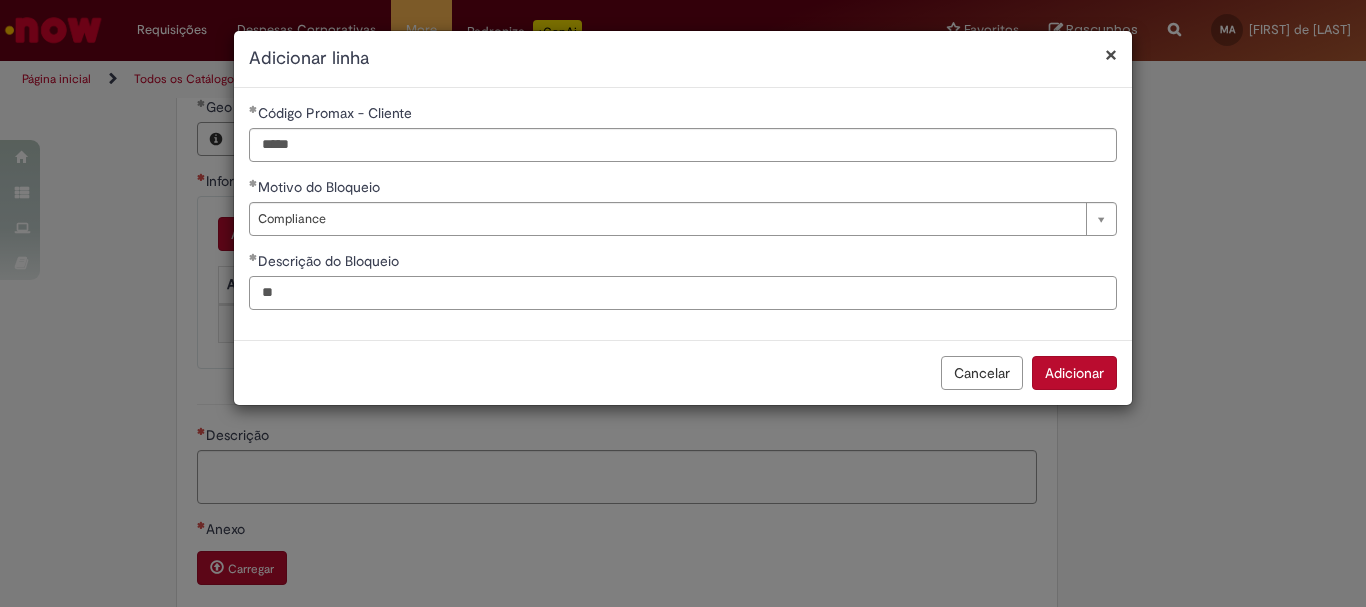 type on "*" 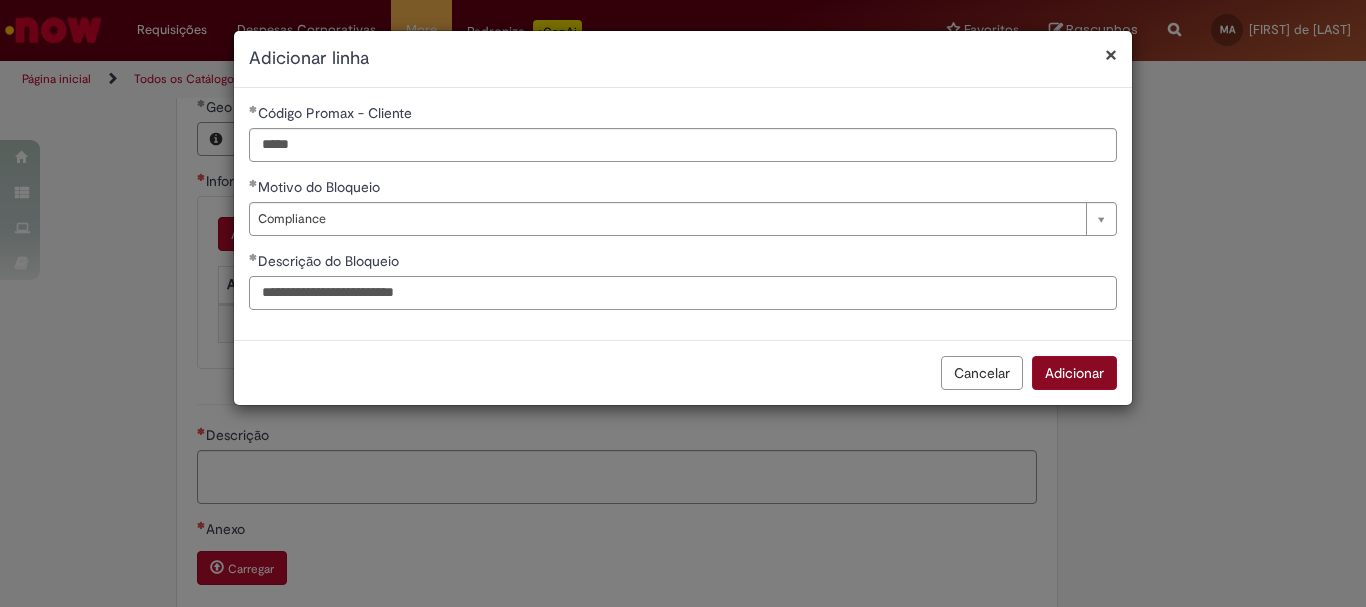 type on "**********" 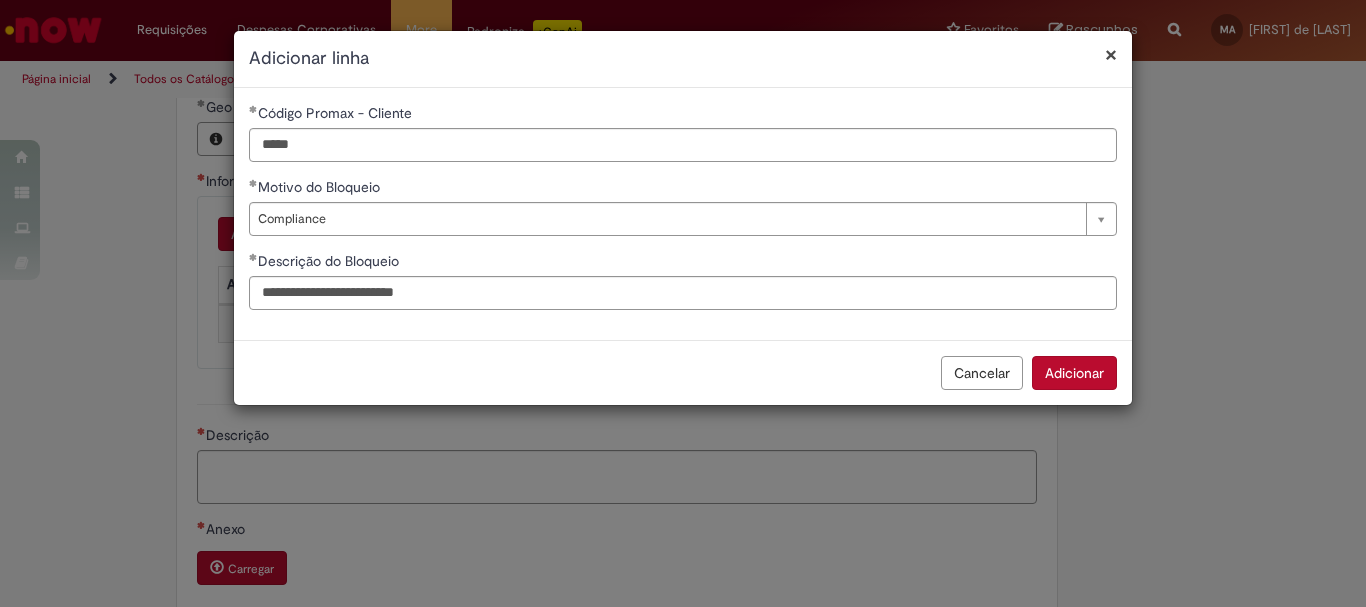 click on "Adicionar" at bounding box center [1074, 373] 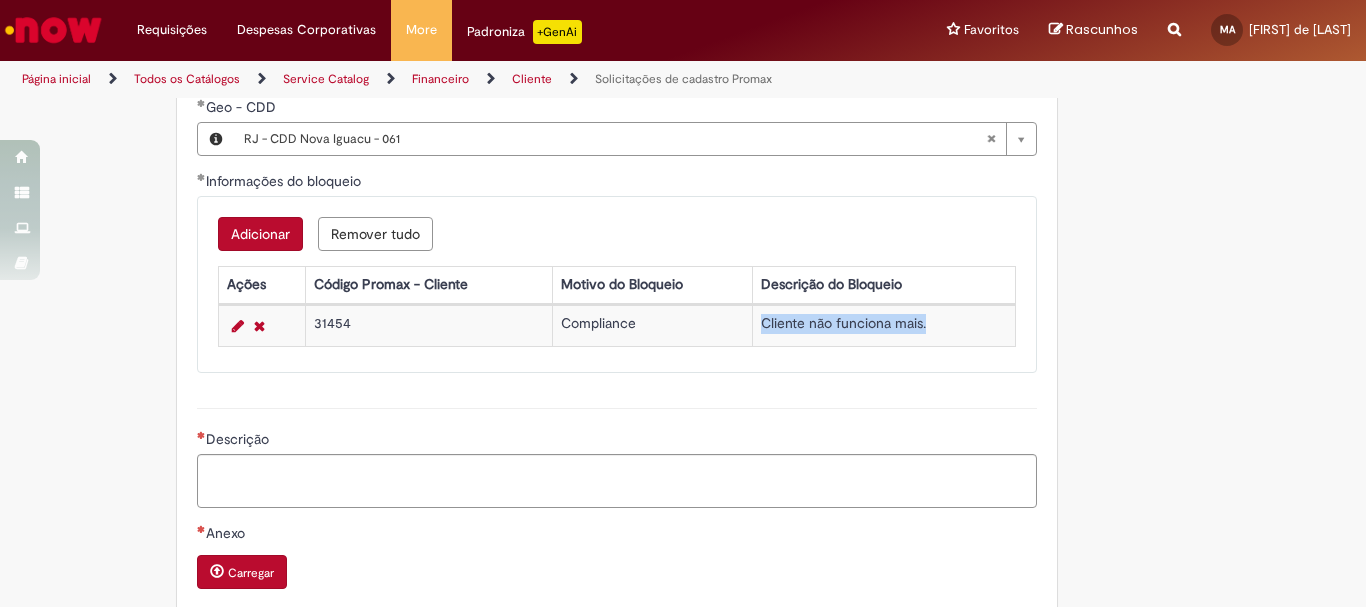 drag, startPoint x: 932, startPoint y: 399, endPoint x: 755, endPoint y: 385, distance: 177.55281 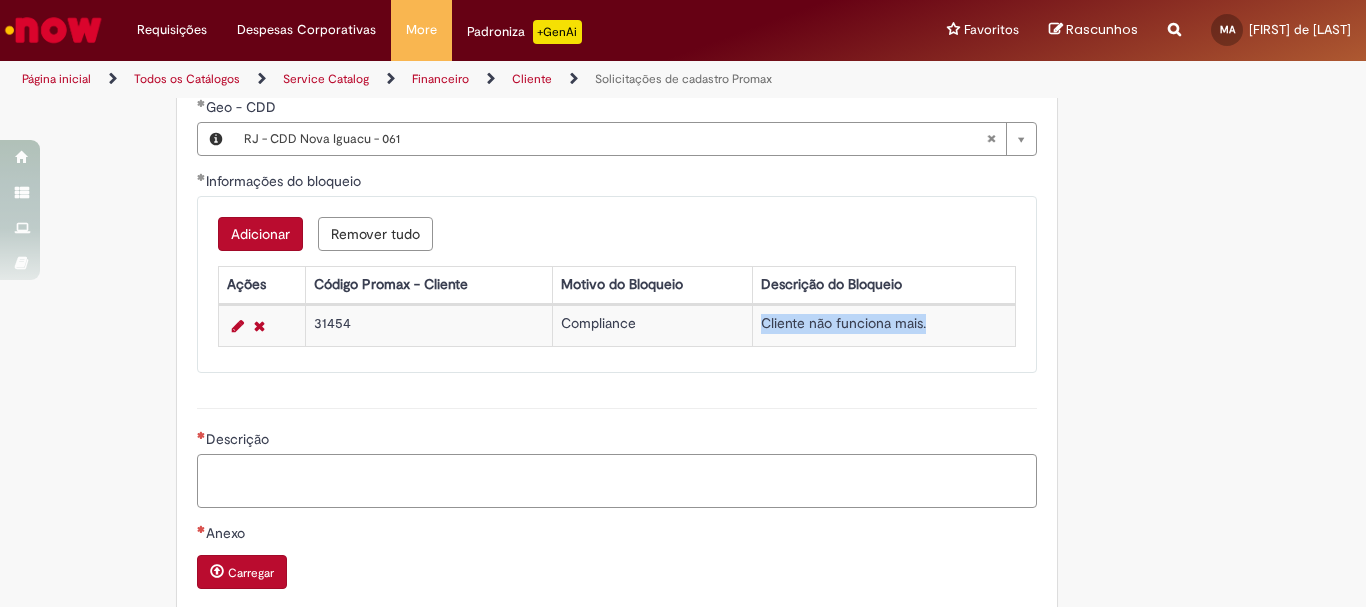 click on "Descrição" at bounding box center [617, 481] 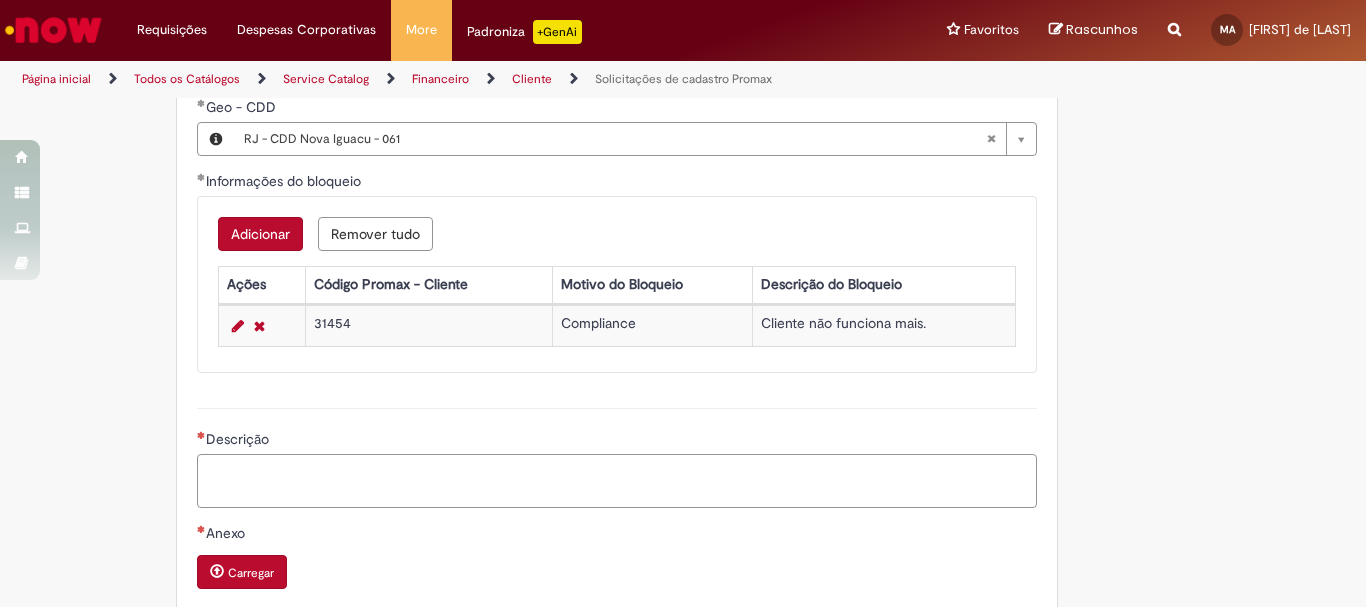 paste on "**********" 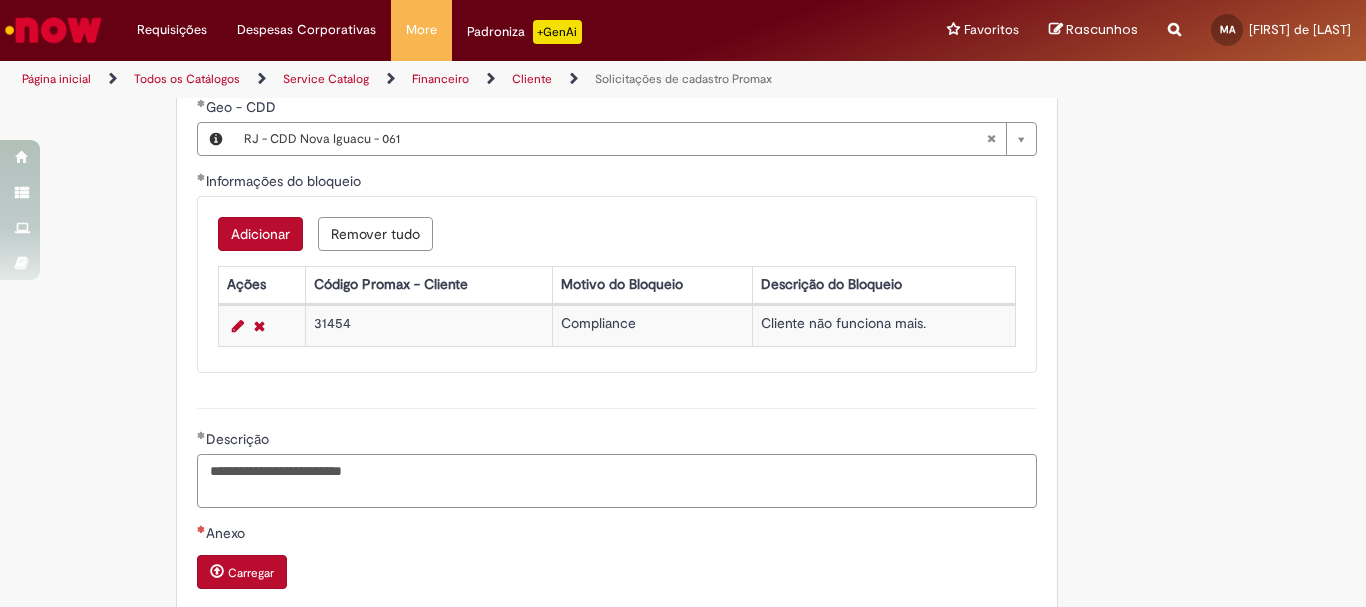 type on "**********" 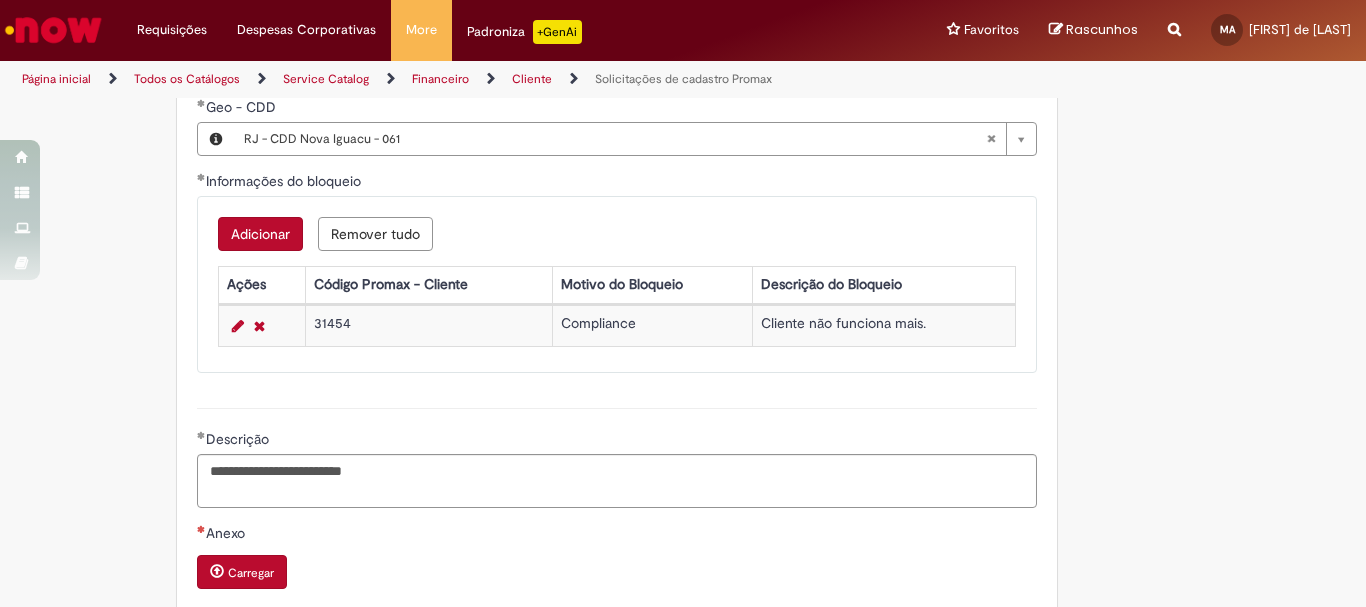 click on "31454" at bounding box center [428, 326] 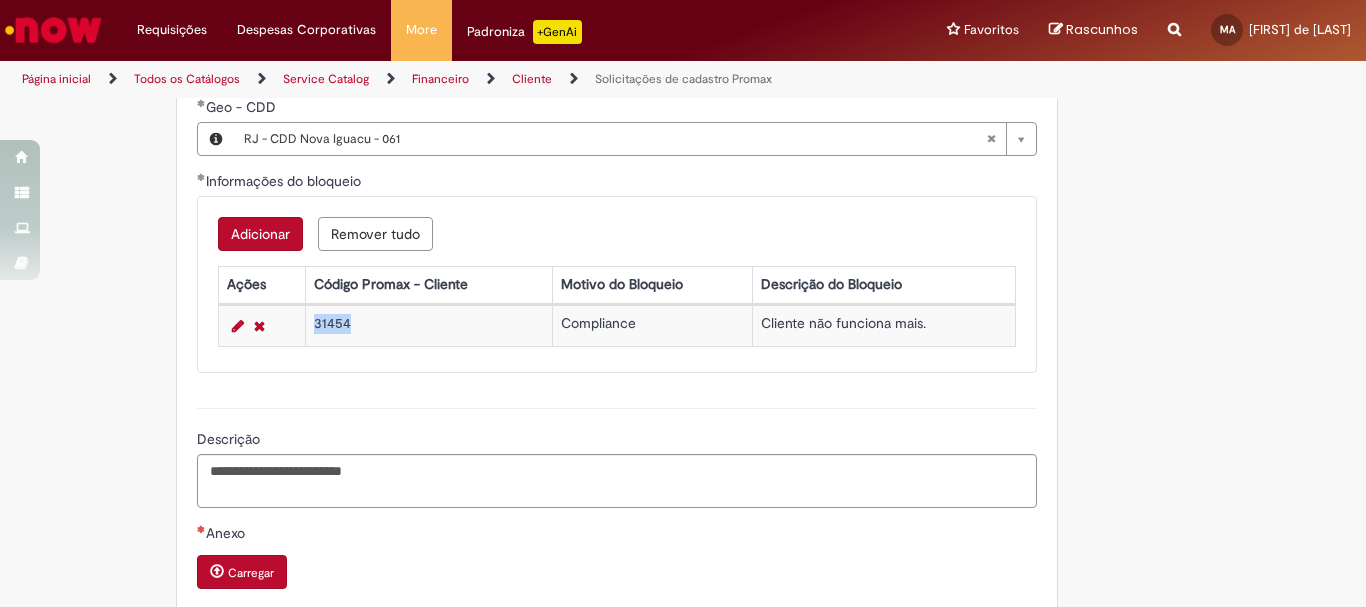 click on "31454" at bounding box center (428, 326) 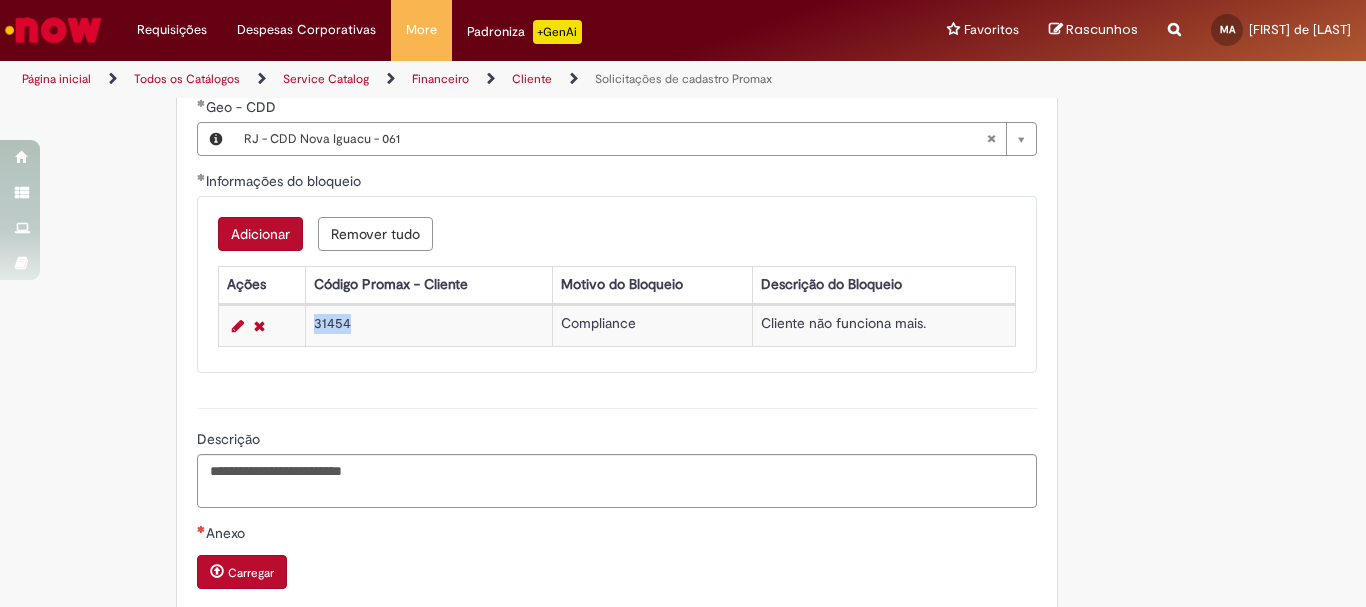 click on "Adicionar a Favoritos
Solicitações de cadastro Promax
Oferta exclusiva para bloqueio, desbloqueio, reativação e transferência de PDVs entre Operações, cadastro manuais de CDDS, fábricas e eventos.
📌 Em anexo, você encontra o nosso  Book de Documentos  com as orientações necessárias. Acesse também nosso SharePoint: 🔗  https://anheuserbuschinbev.sharepoint.com/sites/ComunicacaoOTC E-mail de contato:   customer_care_csc@AnheuserBuschInBev.onmicrosoft.com
⚠️  Importante: As solicitações de  atualização de dados ou documentos  devem ser realizadas  exclusivamente pela plataforma Bees Care (Zendesk),  atraves do Link 🔗  https://ab-inbevbr.zendesk.com
📥 Abaixo, você confere o passo a passo de como abrir uma solicitação na plataforma.
SAP Interim Country Code ** Favorecido" at bounding box center (683, -222) 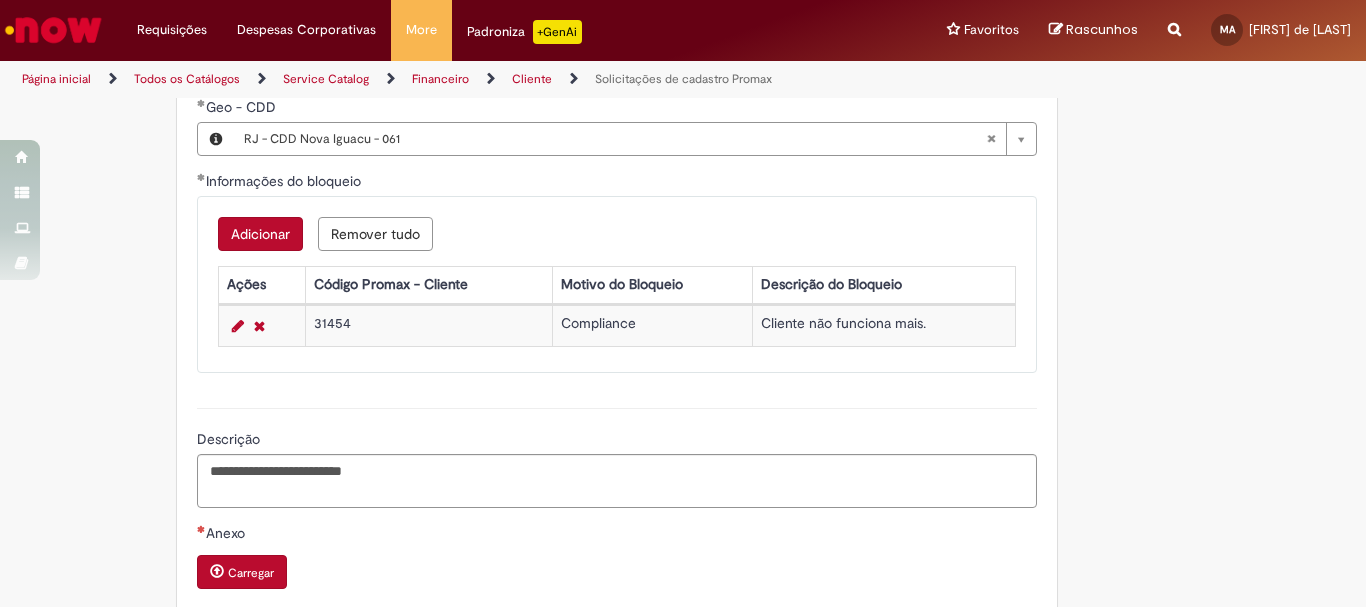 scroll, scrollTop: 1667, scrollLeft: 0, axis: vertical 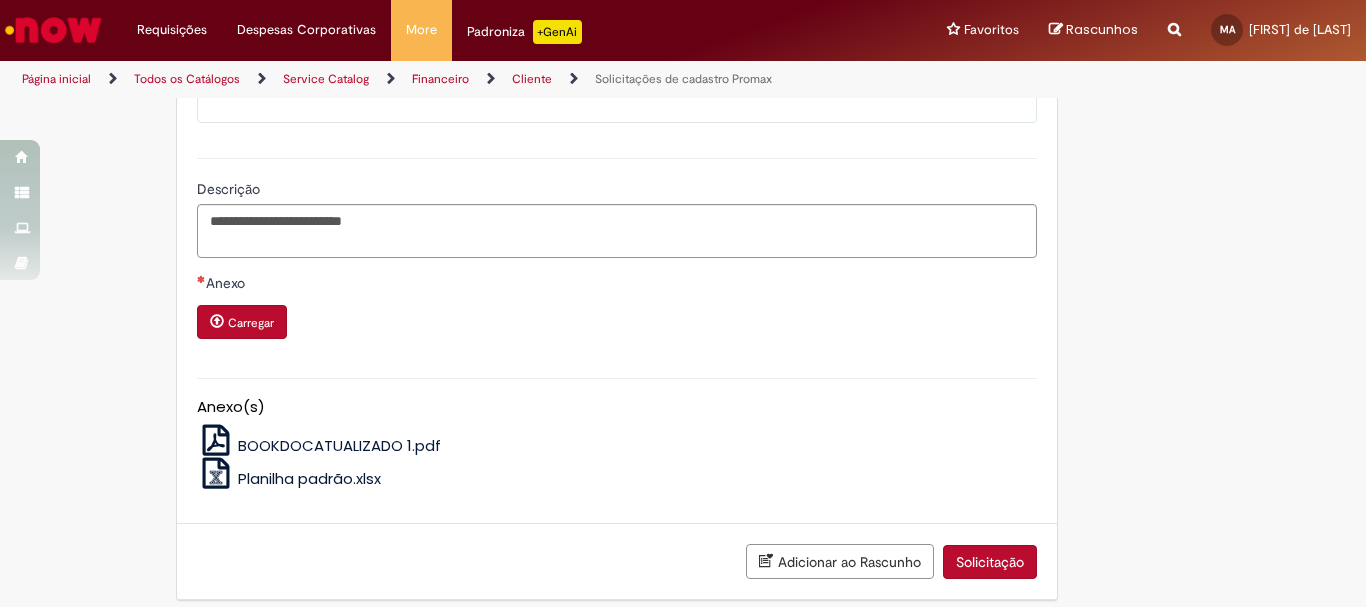 click on "Carregar" at bounding box center (251, 323) 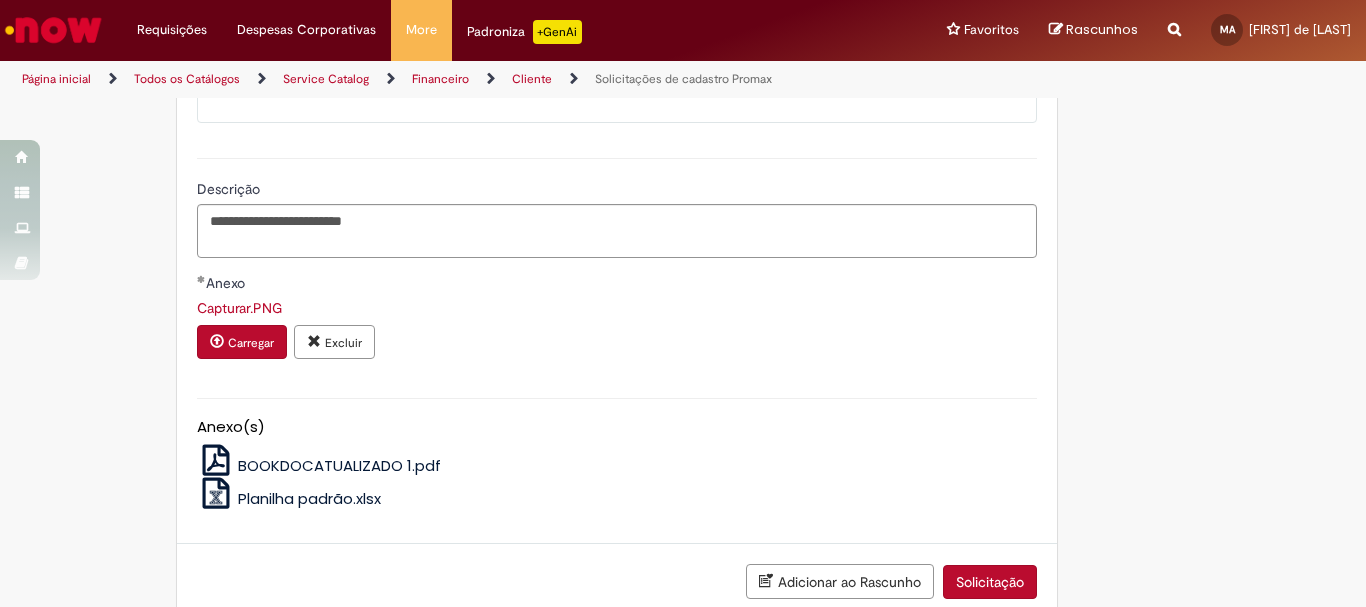 scroll, scrollTop: 1773, scrollLeft: 0, axis: vertical 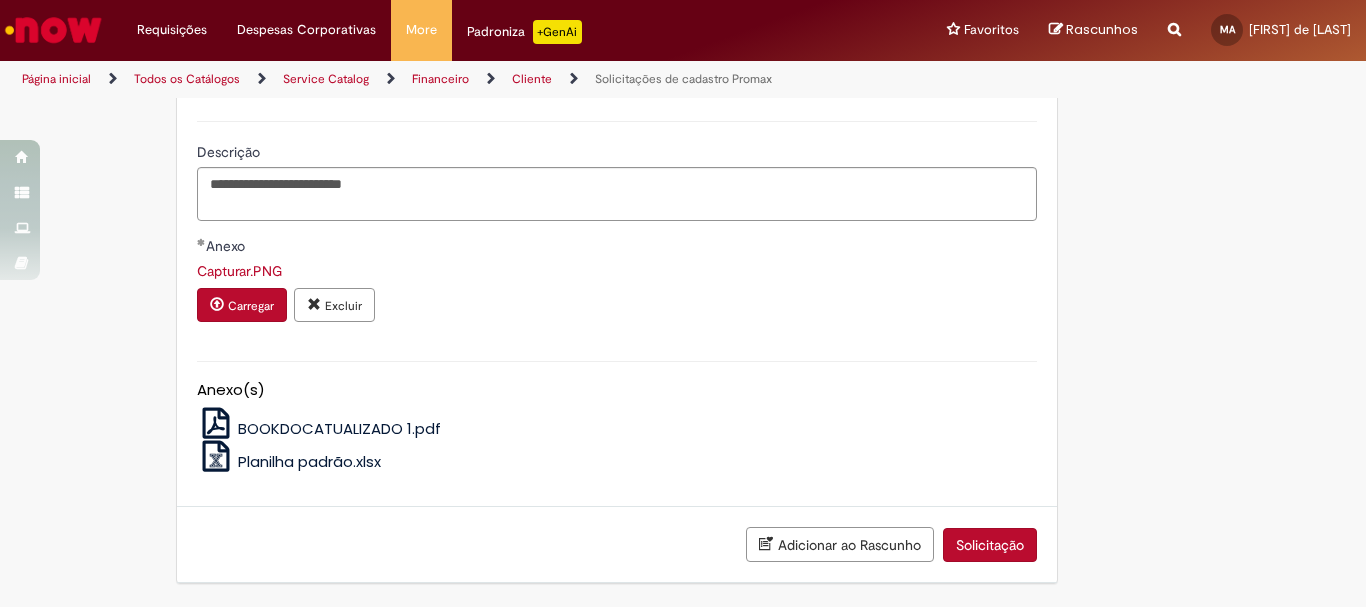 click on "Solicitação" at bounding box center (990, 545) 